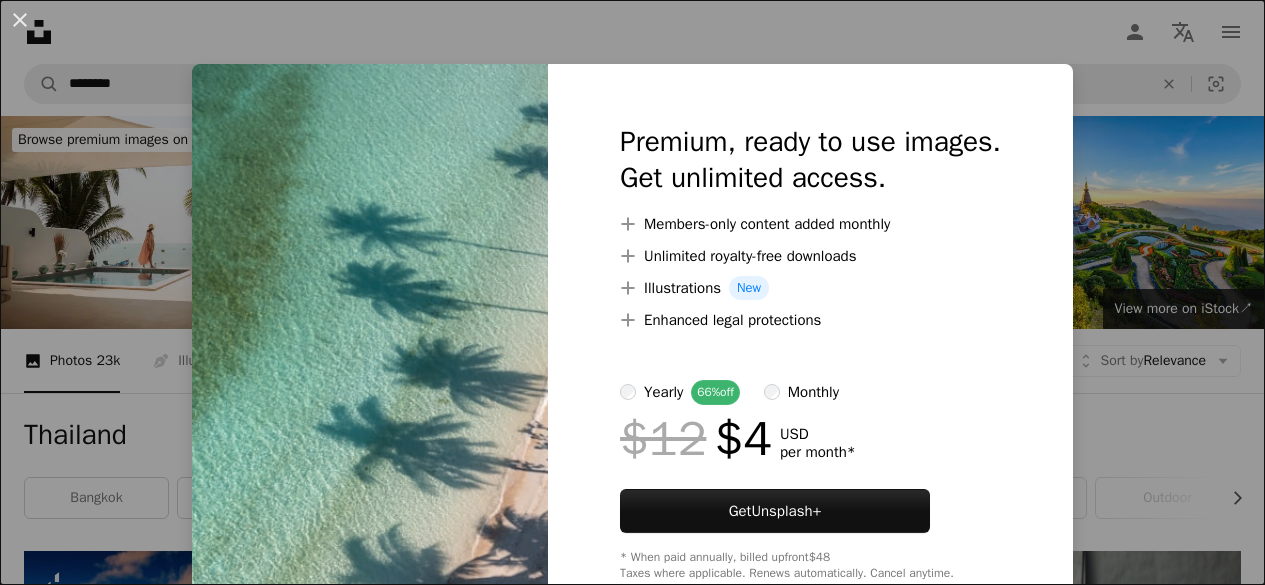 scroll, scrollTop: 1900, scrollLeft: 0, axis: vertical 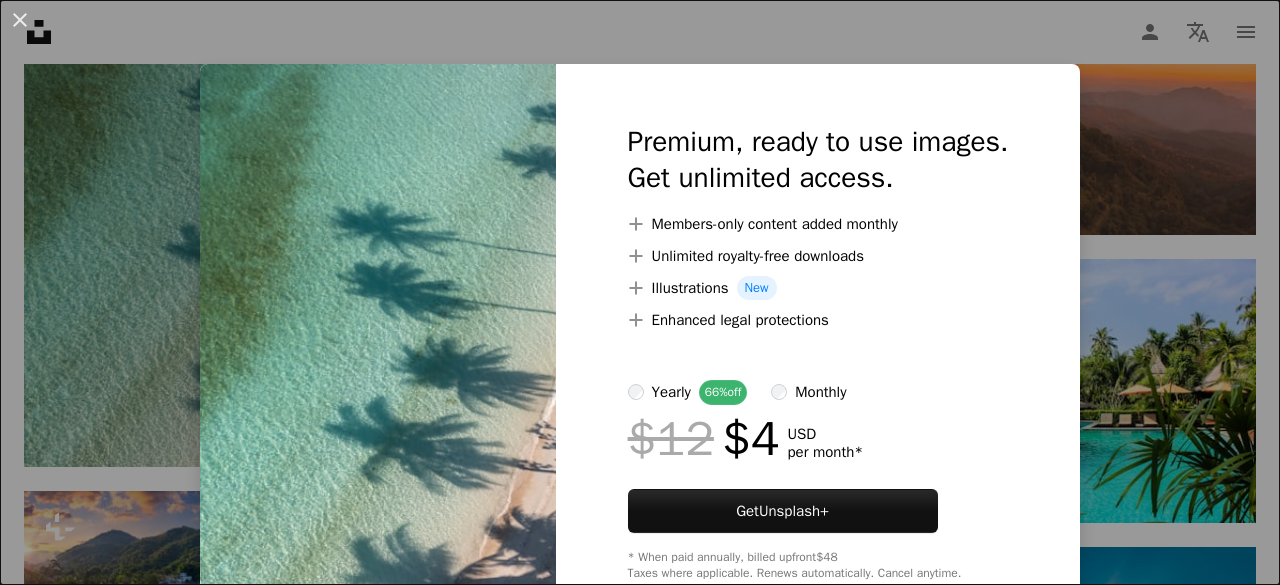 click on "An X shape Premium, ready to use images. Get unlimited access. A plus sign Members-only content added monthly A plus sign Unlimited royalty-free downloads A plus sign Illustrations  New A plus sign Enhanced legal protections yearly 66%  off monthly $12   $4 USD per month * Get  Unsplash+ * When paid annually, billed upfront  $48 Taxes where applicable. Renews automatically. Cancel anytime." at bounding box center [640, 292] 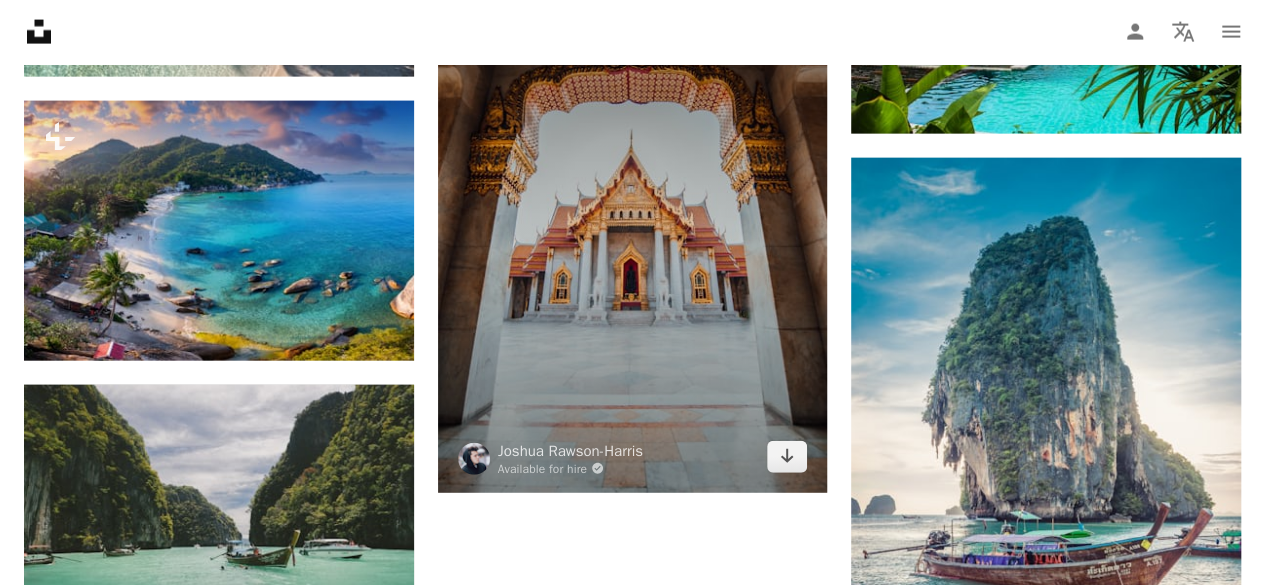 scroll, scrollTop: 2300, scrollLeft: 0, axis: vertical 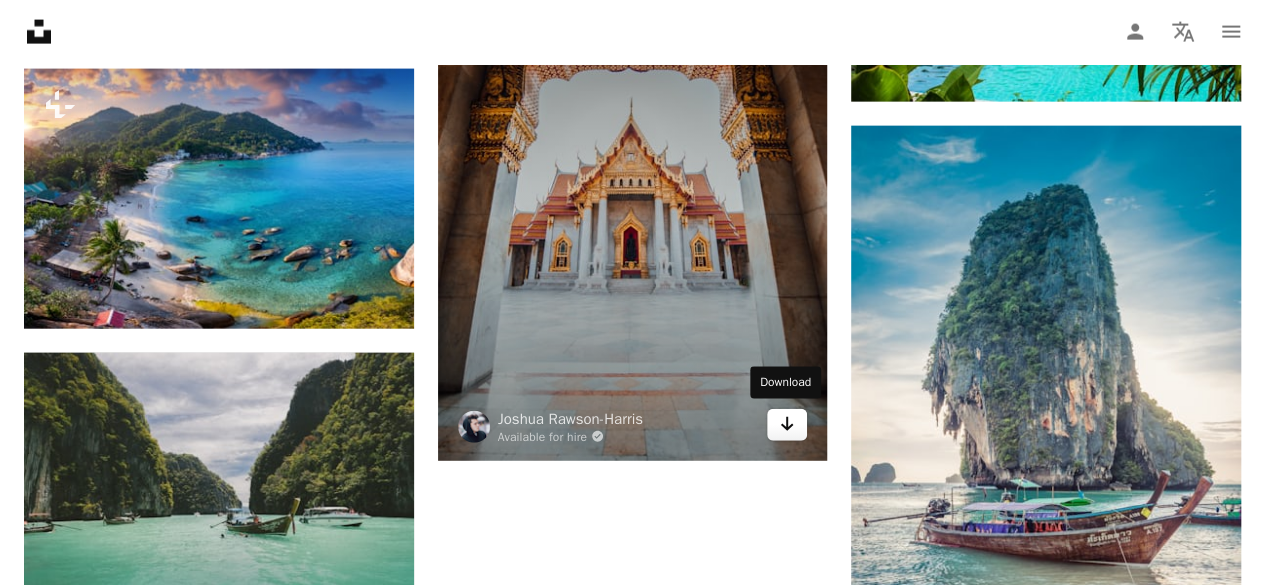 click on "Arrow pointing down" 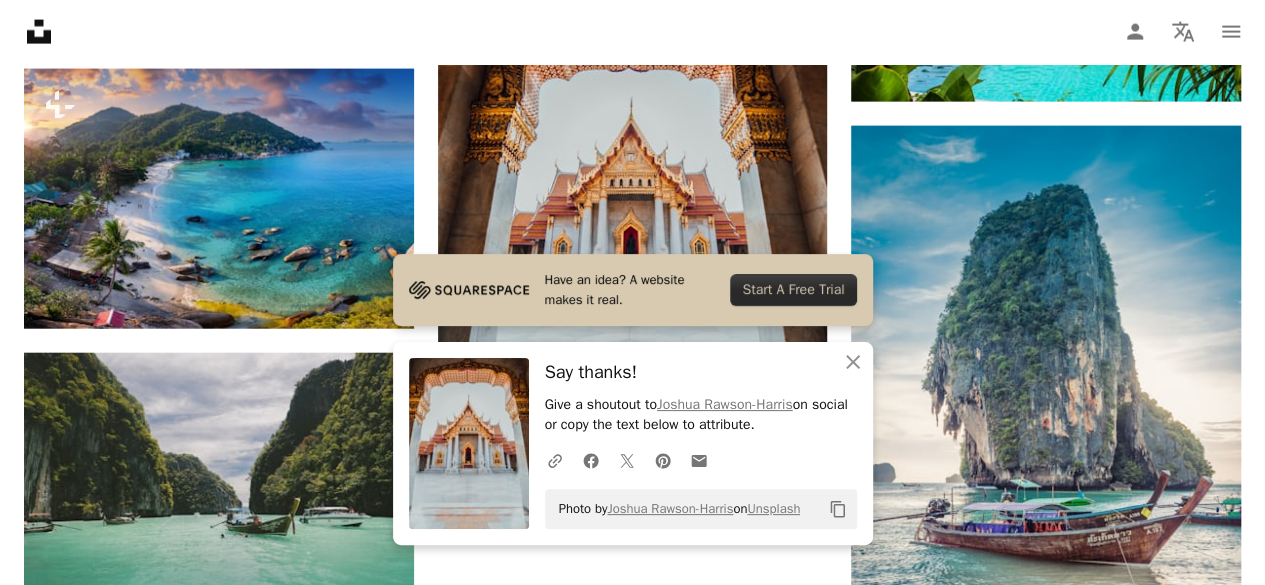 click on "Unsplash logo Unsplash Home A photo Pen Tool A compass A stack of folders Download Person Localization icon navigation menu" at bounding box center (632, 32) 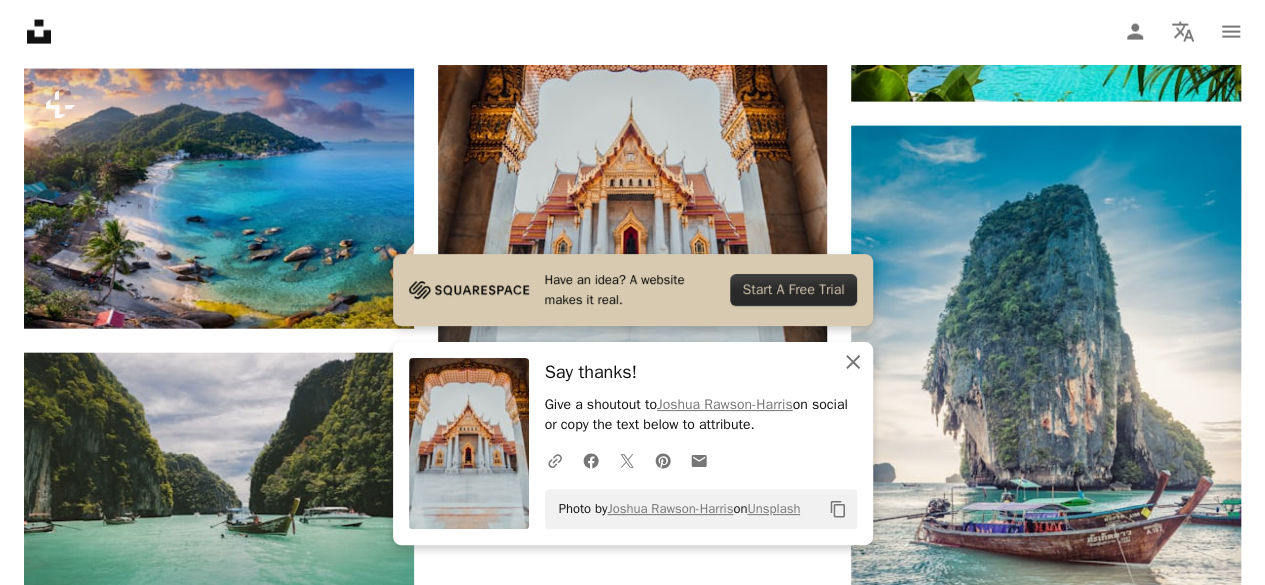 click 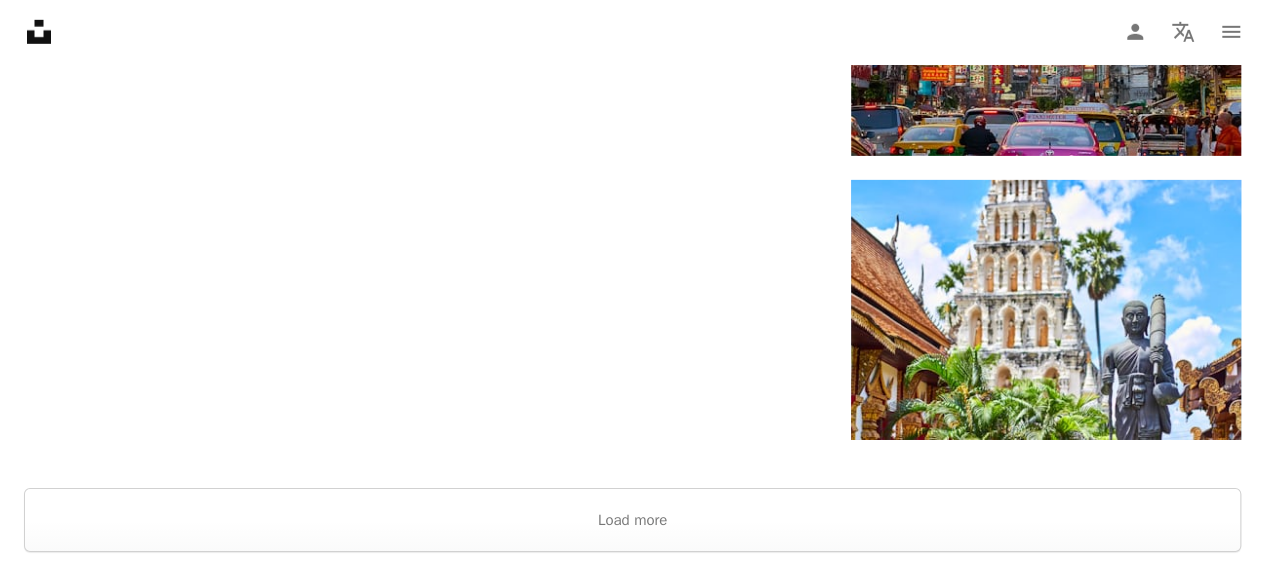 scroll, scrollTop: 3200, scrollLeft: 0, axis: vertical 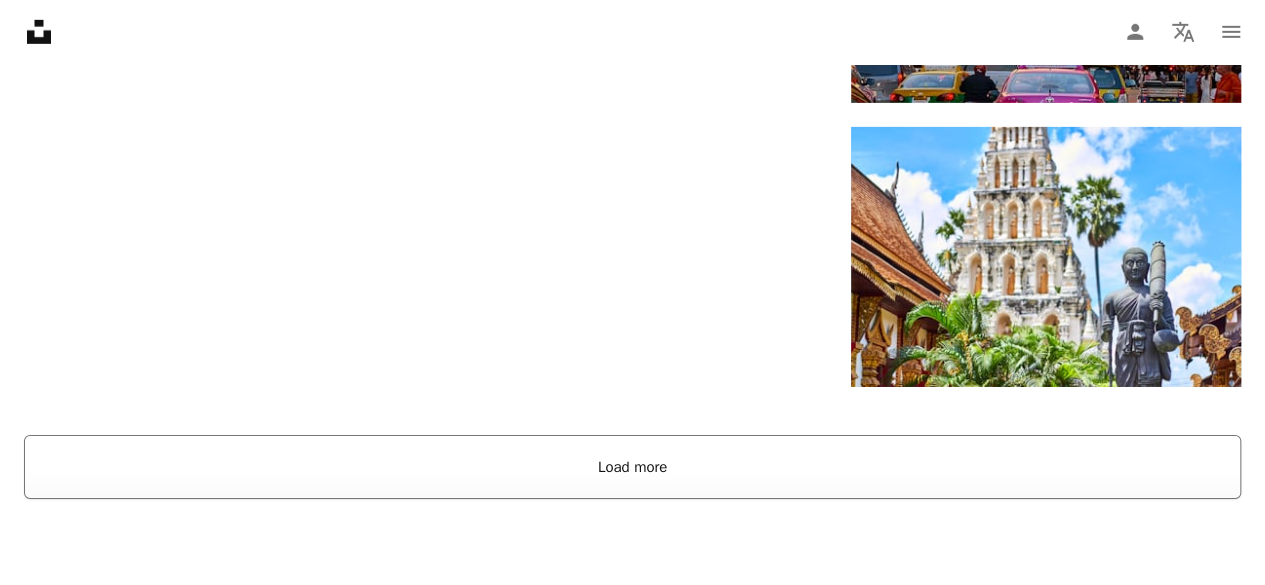 click on "Load more" at bounding box center (632, 467) 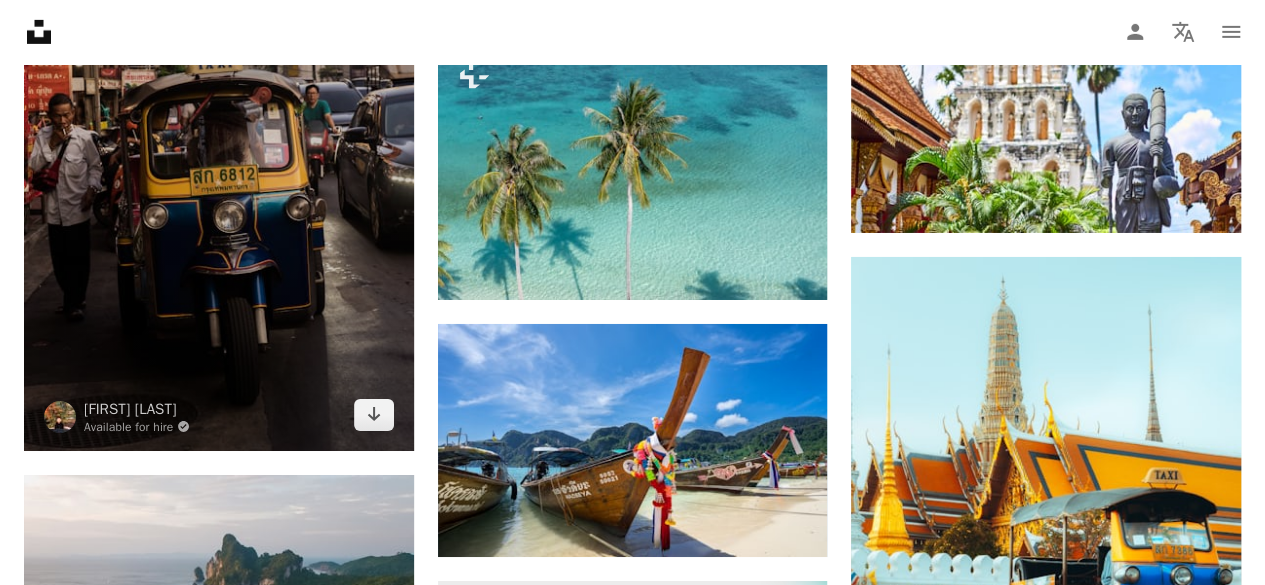 scroll, scrollTop: 3400, scrollLeft: 0, axis: vertical 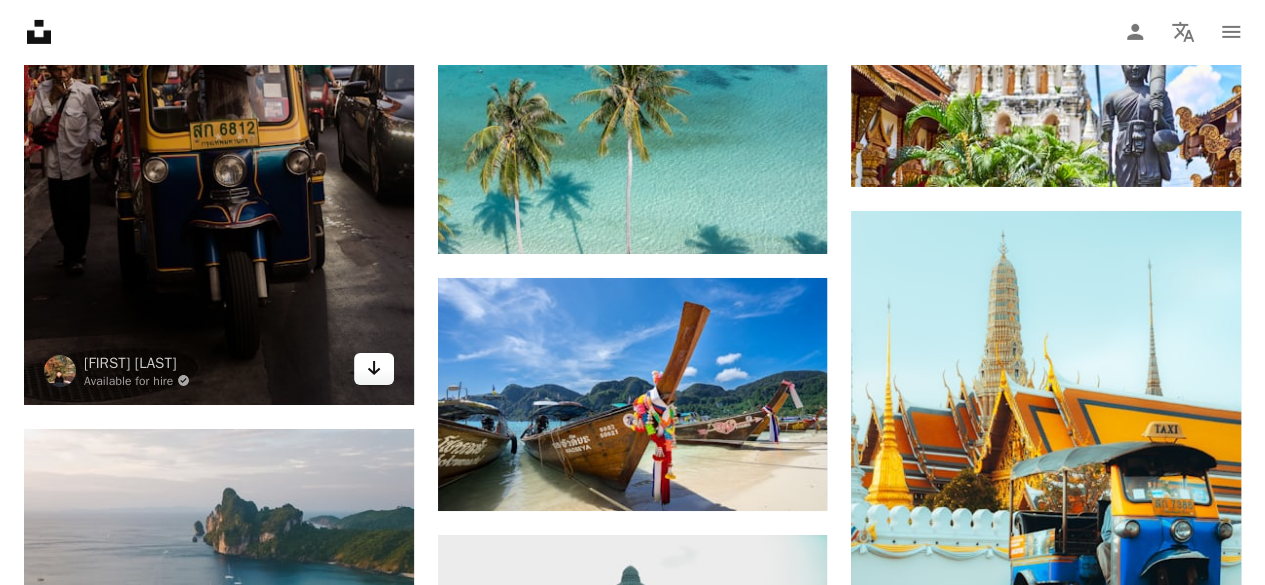 click on "Arrow pointing down" 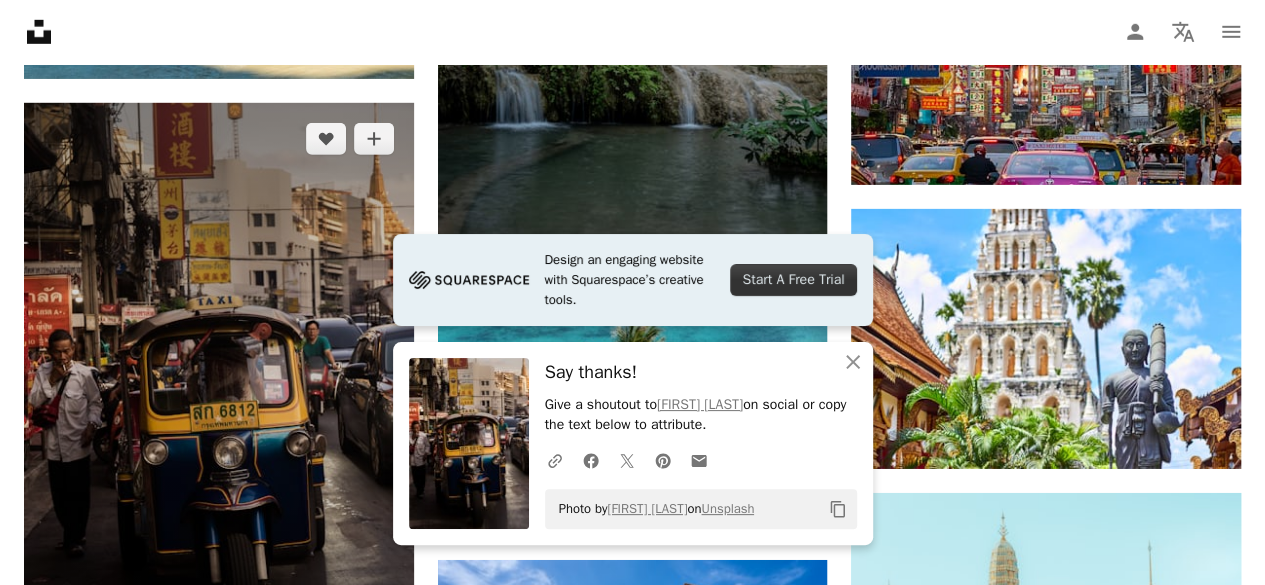 scroll, scrollTop: 3000, scrollLeft: 0, axis: vertical 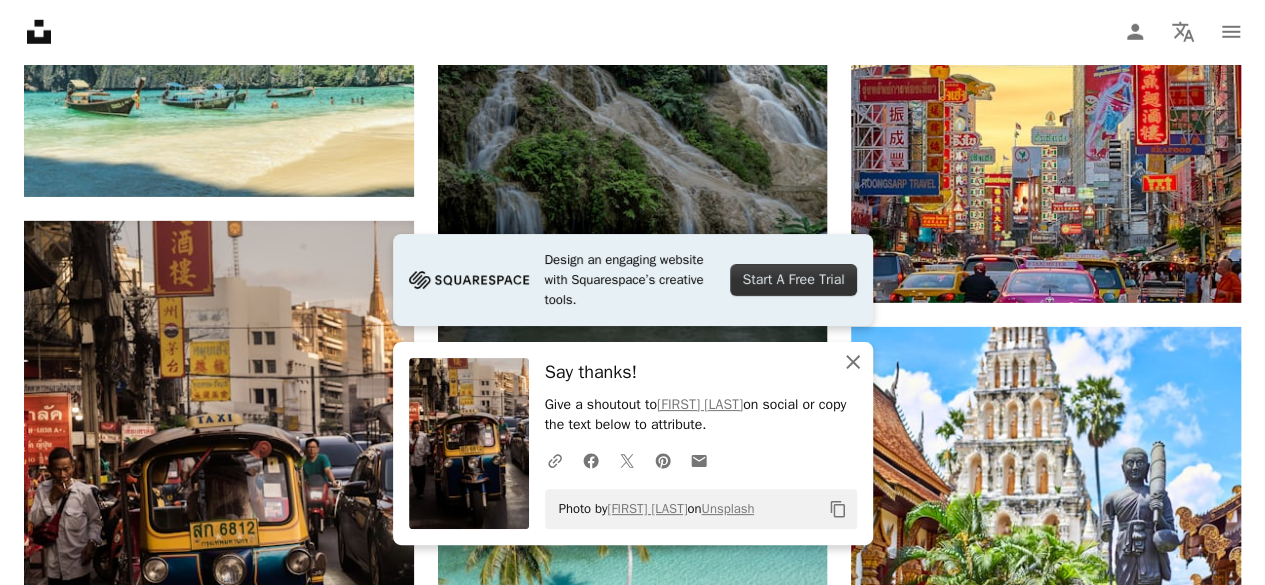 click on "An X shape" 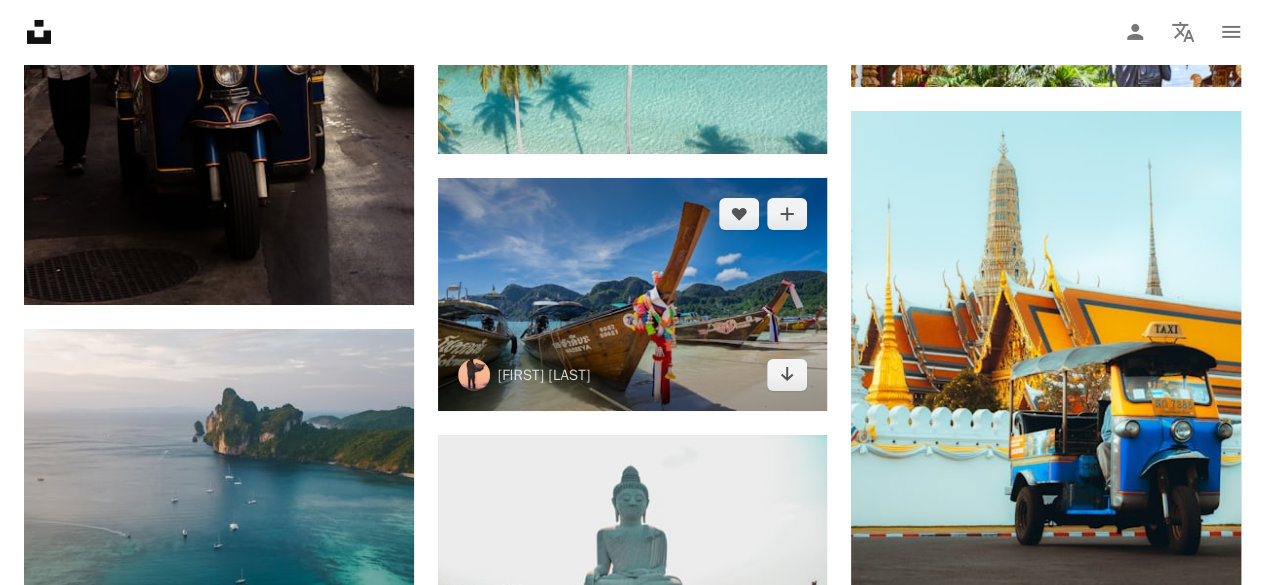 scroll, scrollTop: 3600, scrollLeft: 0, axis: vertical 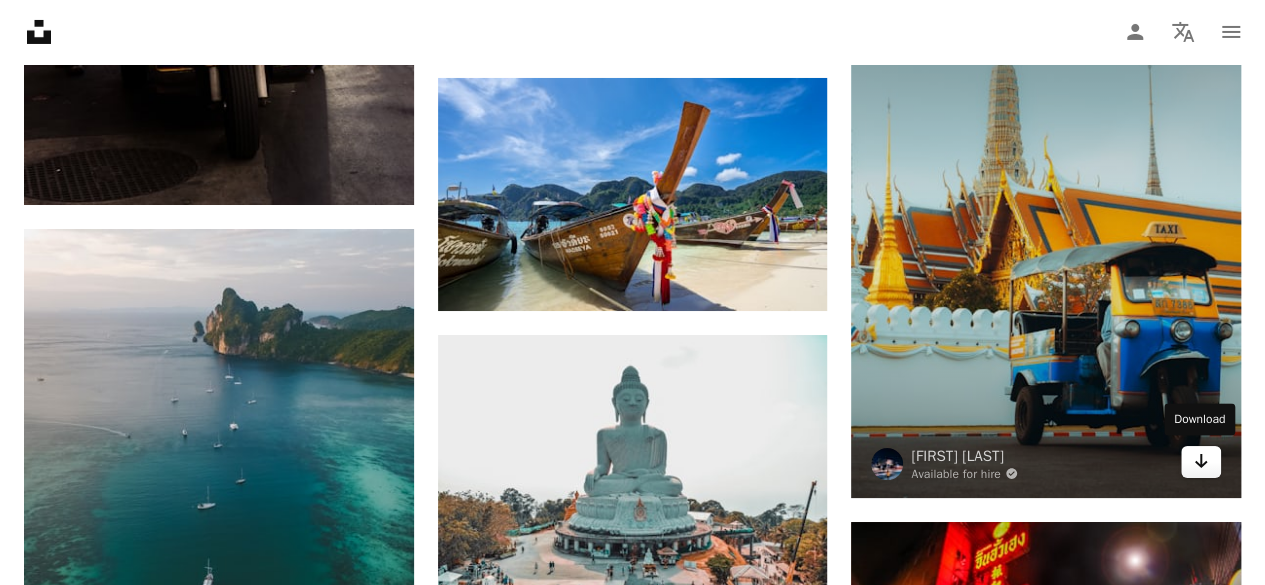 click on "Arrow pointing down" at bounding box center (1201, 462) 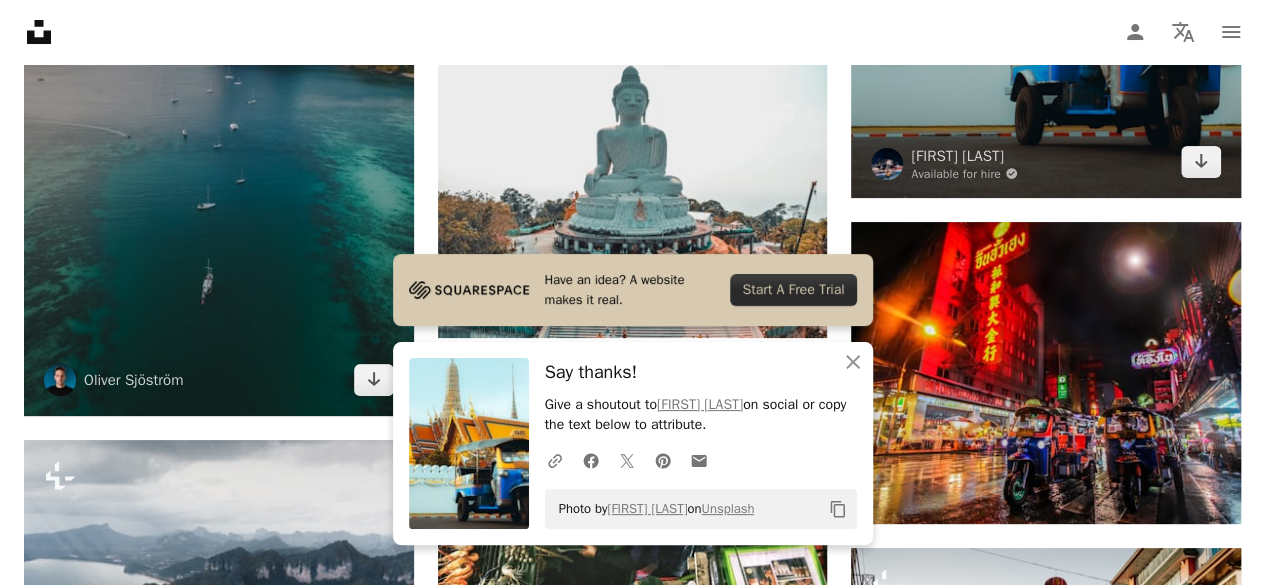 scroll, scrollTop: 4100, scrollLeft: 0, axis: vertical 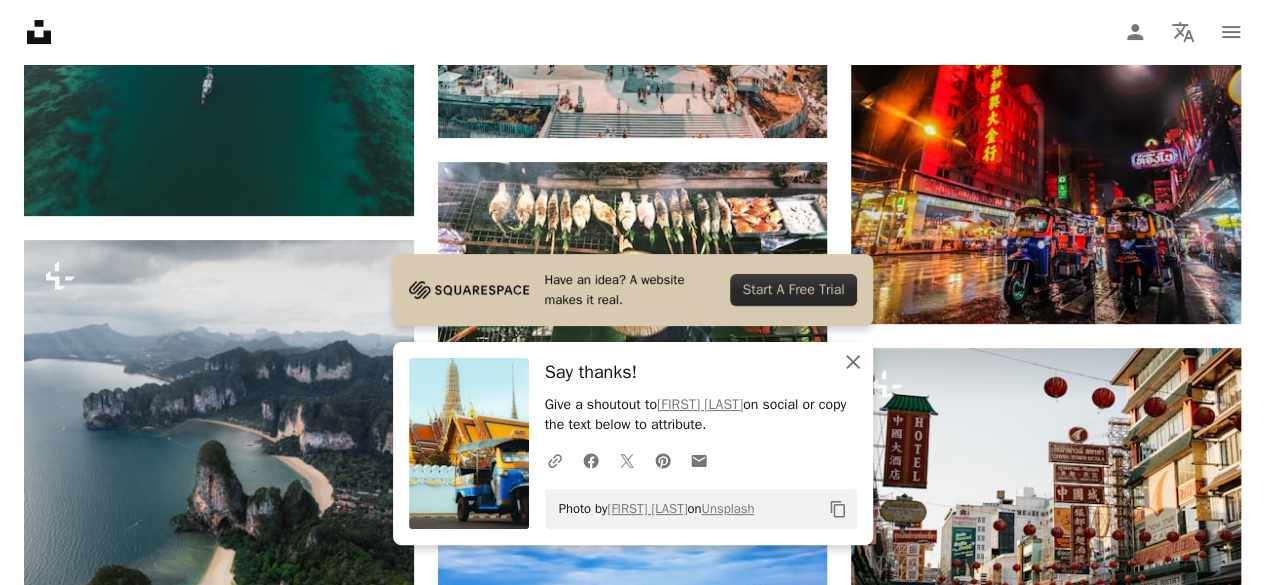 click on "An X shape" 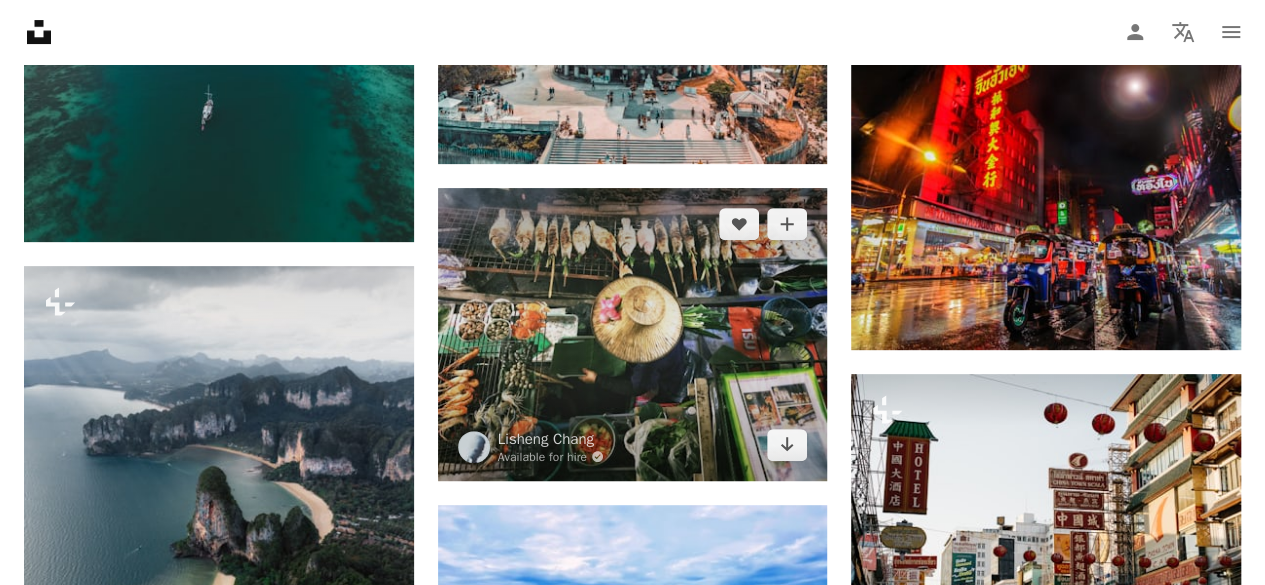 scroll, scrollTop: 4100, scrollLeft: 0, axis: vertical 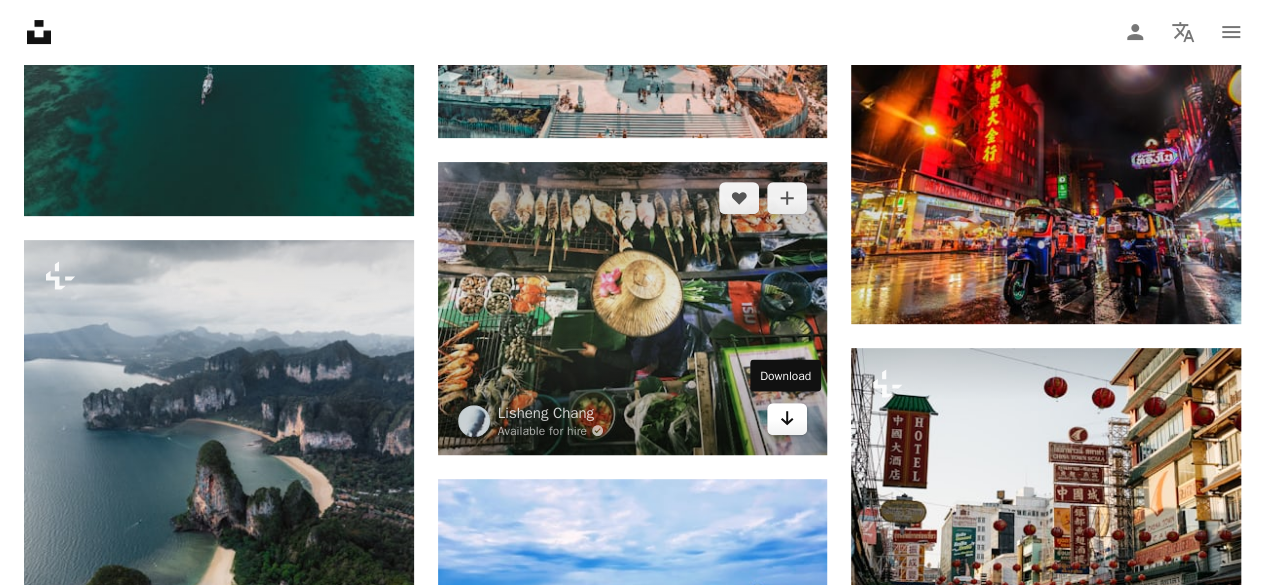 click 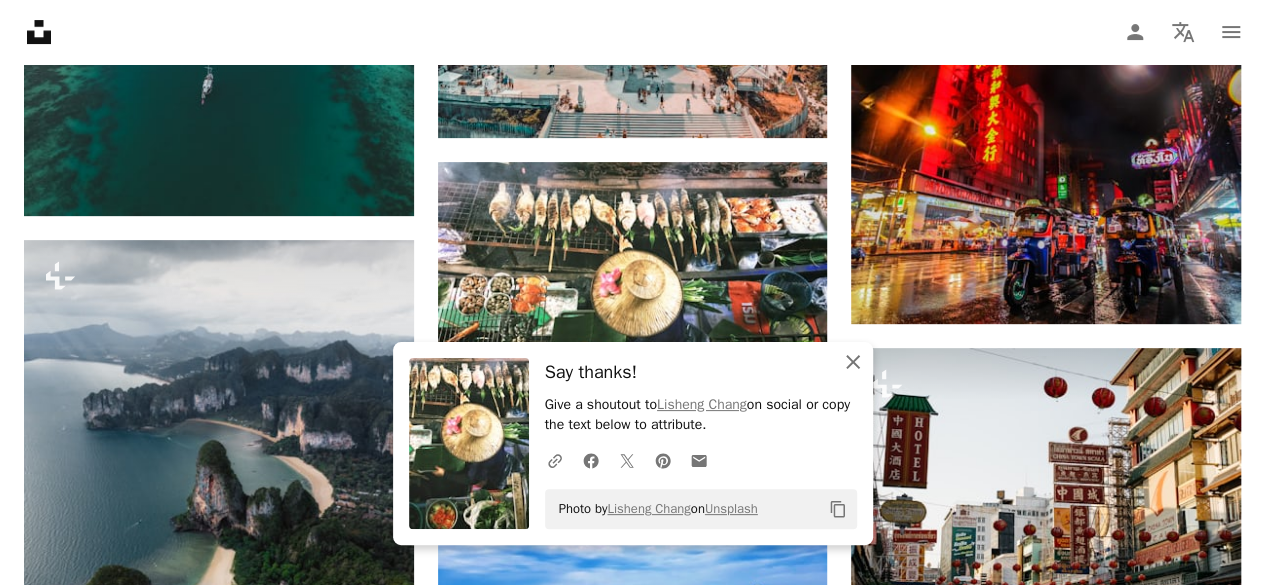 click on "An X shape" 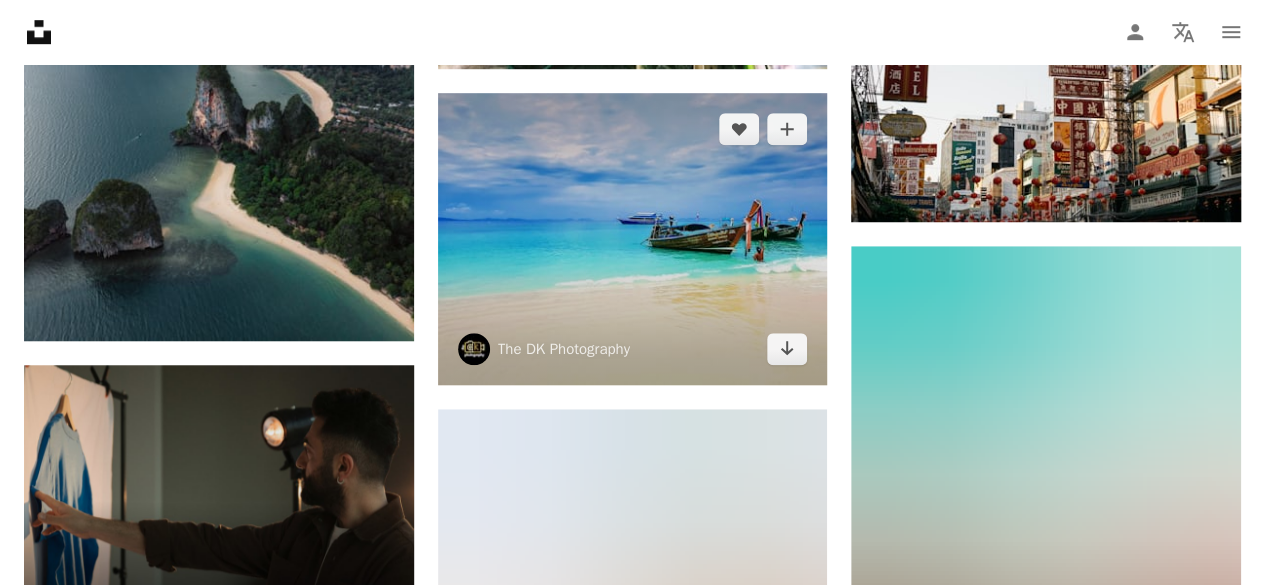 scroll, scrollTop: 4300, scrollLeft: 0, axis: vertical 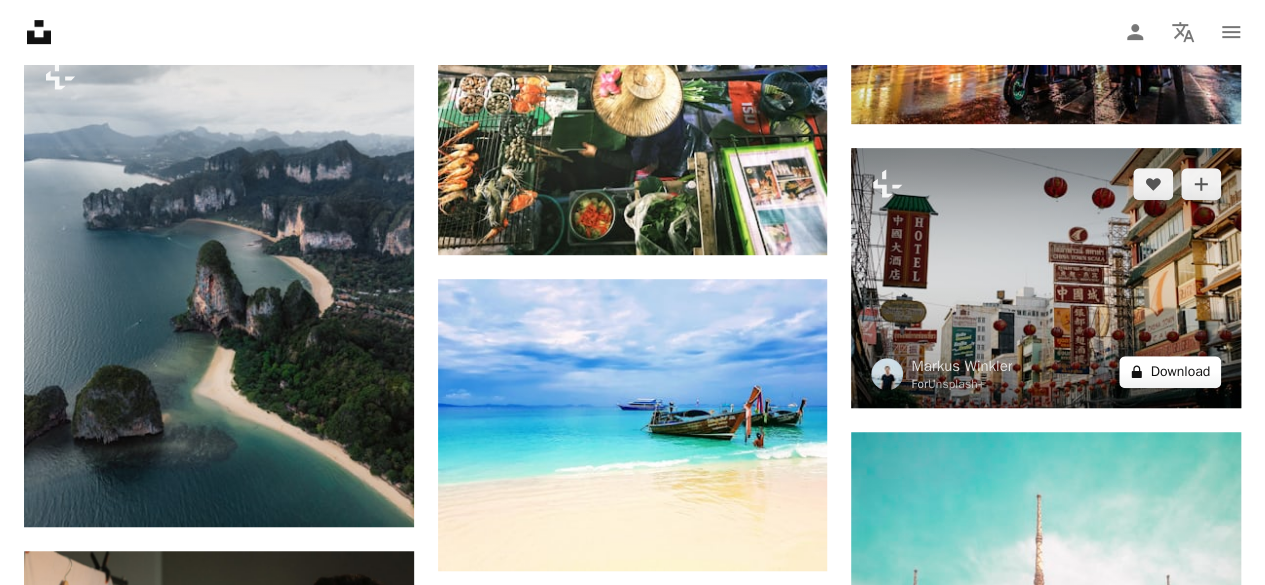 click 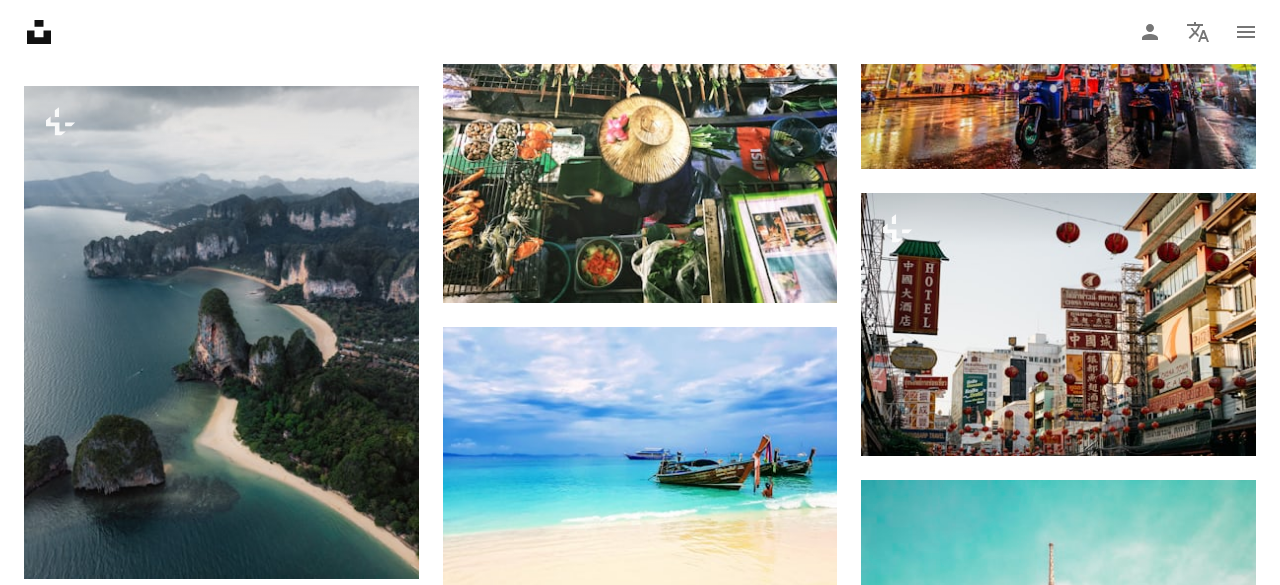 click on "An X shape Premium, ready to use images. Get unlimited access. A plus sign Members-only content added monthly A plus sign Unlimited royalty-free downloads A plus sign Illustrations  New A plus sign Enhanced legal protections yearly 66%  off monthly $12   $4 USD per month * Get  Unsplash+ * When paid annually, billed upfront  $48 Taxes where applicable. Renews automatically. Cancel anytime." at bounding box center (640, 5541) 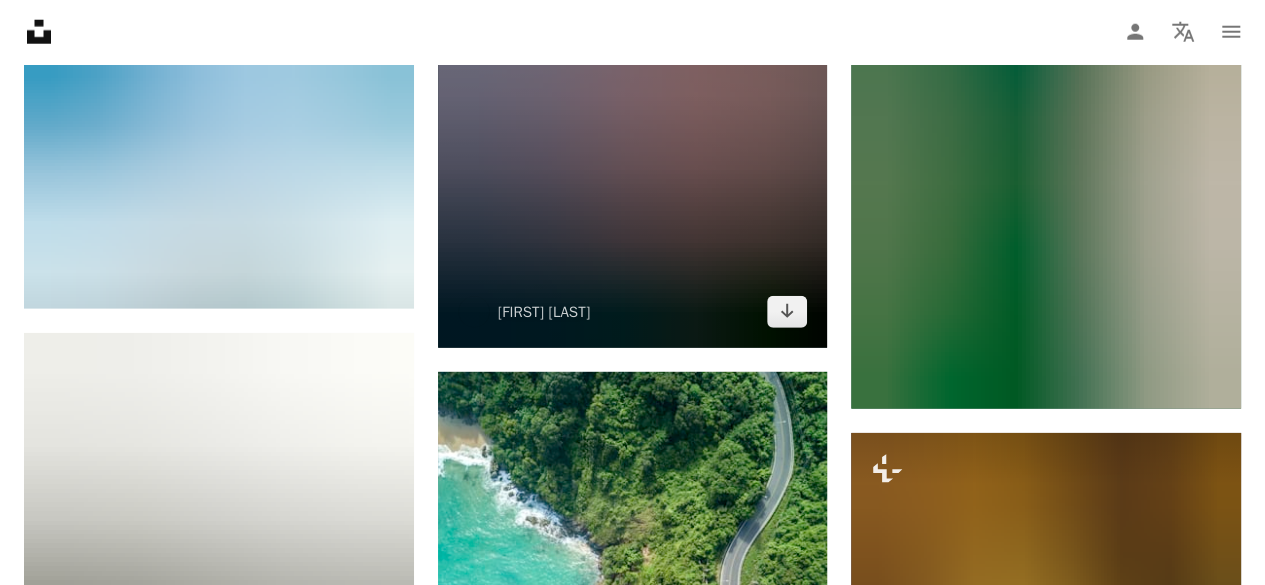 scroll, scrollTop: 6600, scrollLeft: 0, axis: vertical 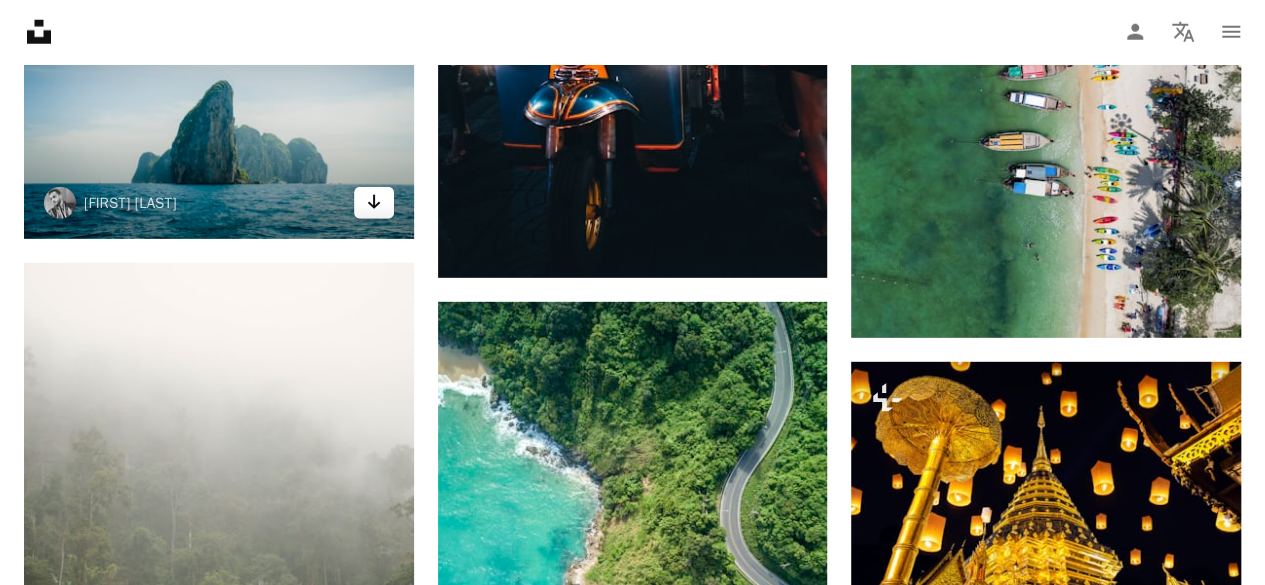 click on "Arrow pointing down" at bounding box center (374, 203) 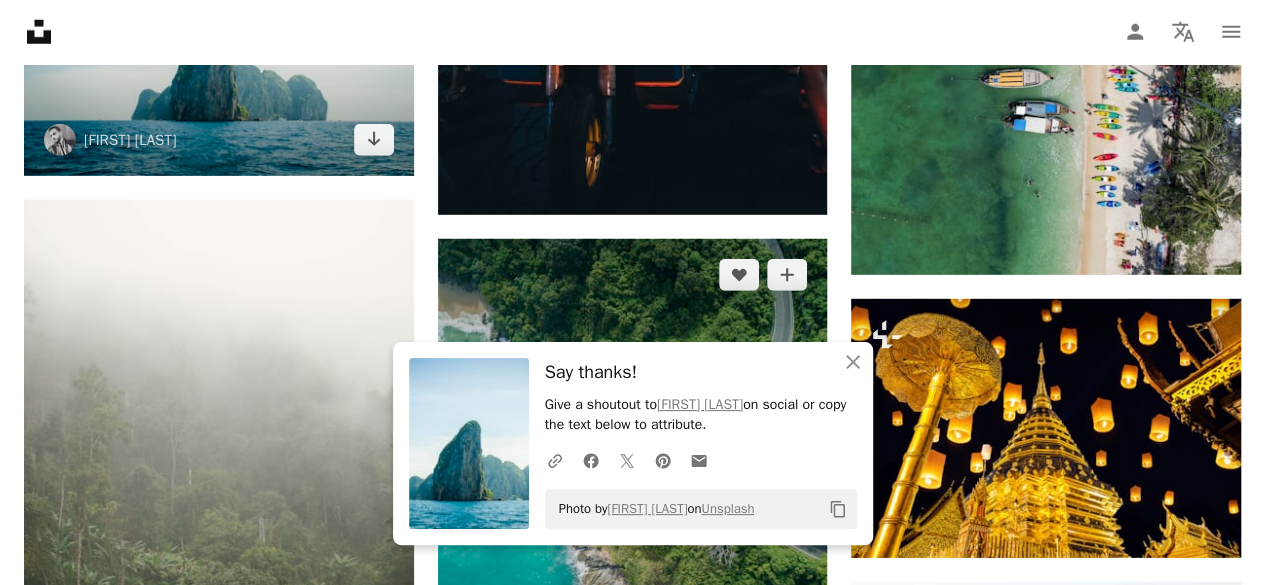 scroll, scrollTop: 6900, scrollLeft: 0, axis: vertical 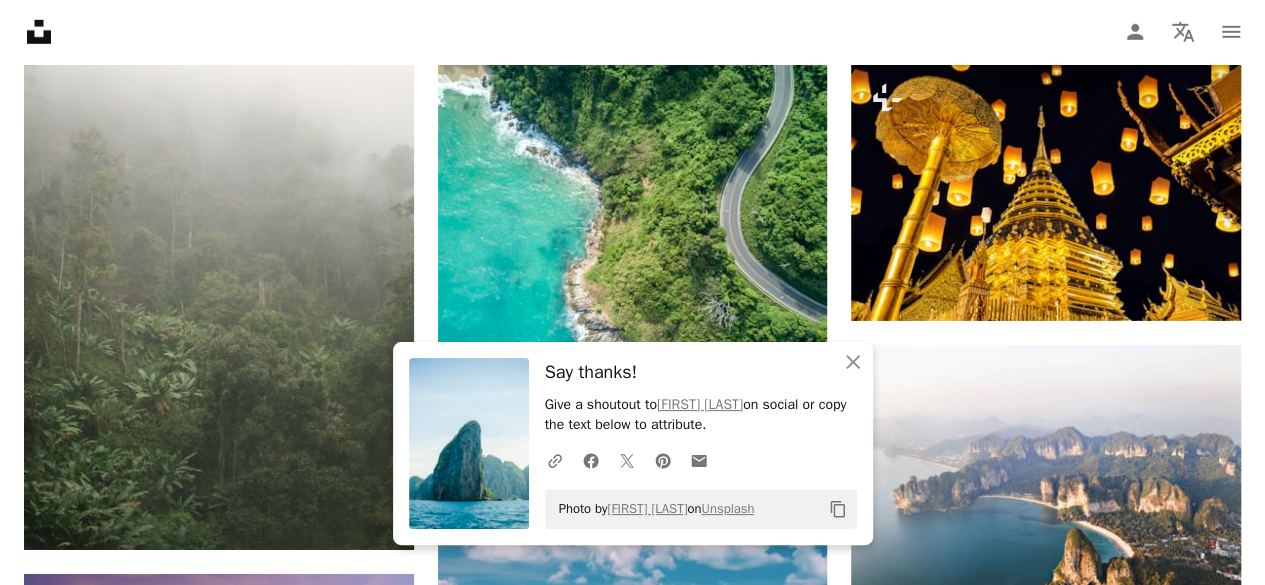 click on "Say thanks!" at bounding box center [701, 372] 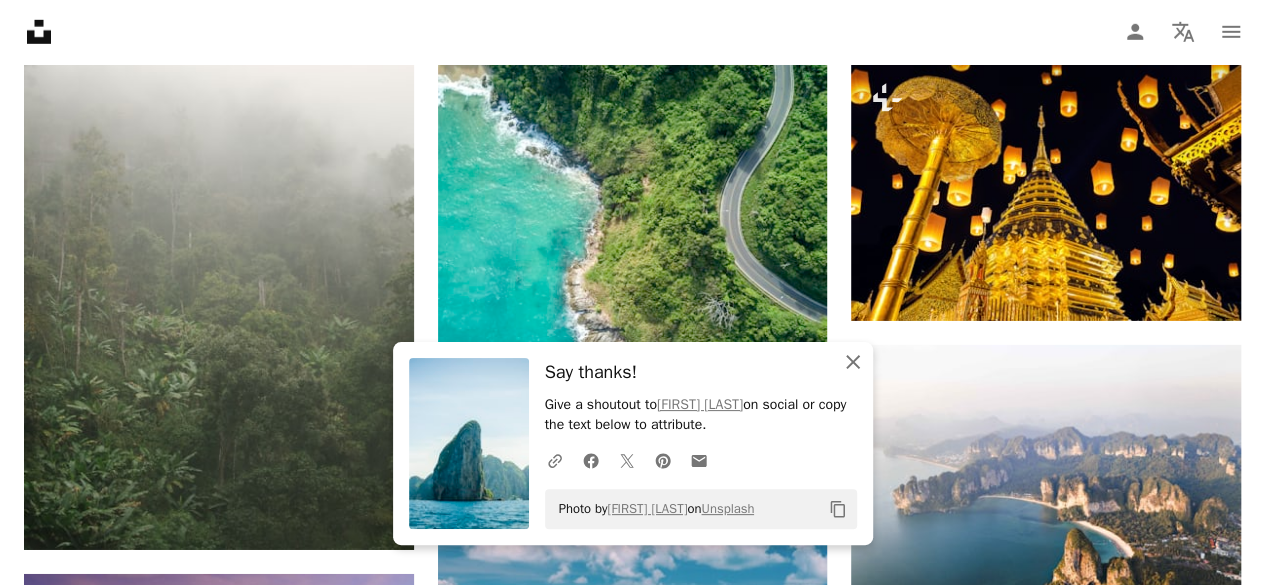 click 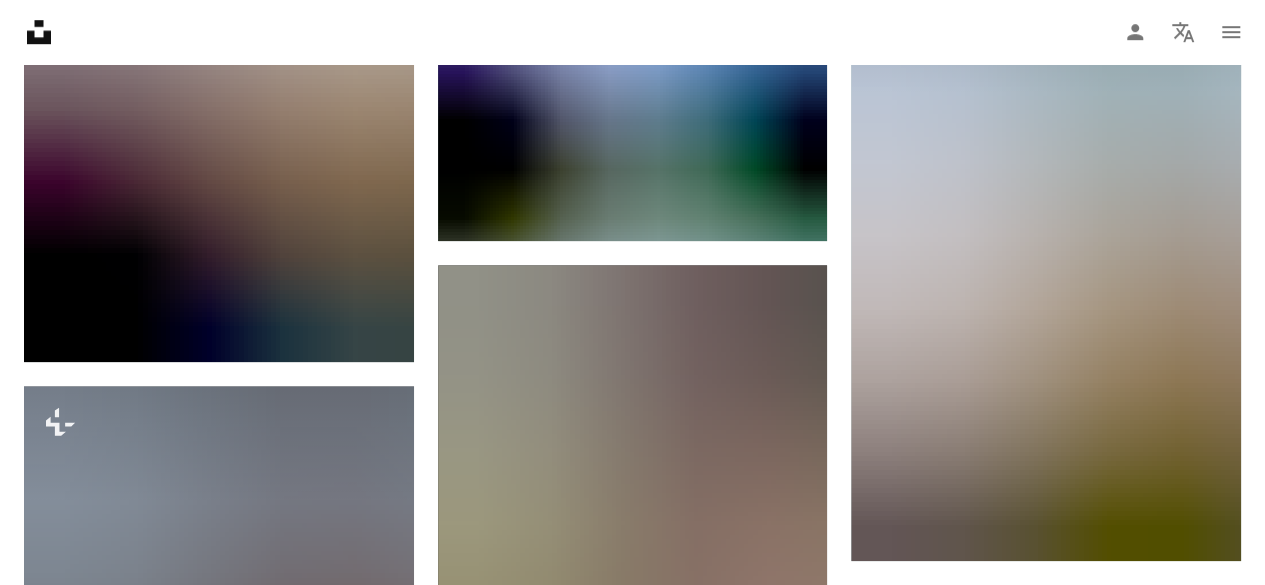 scroll, scrollTop: 8200, scrollLeft: 0, axis: vertical 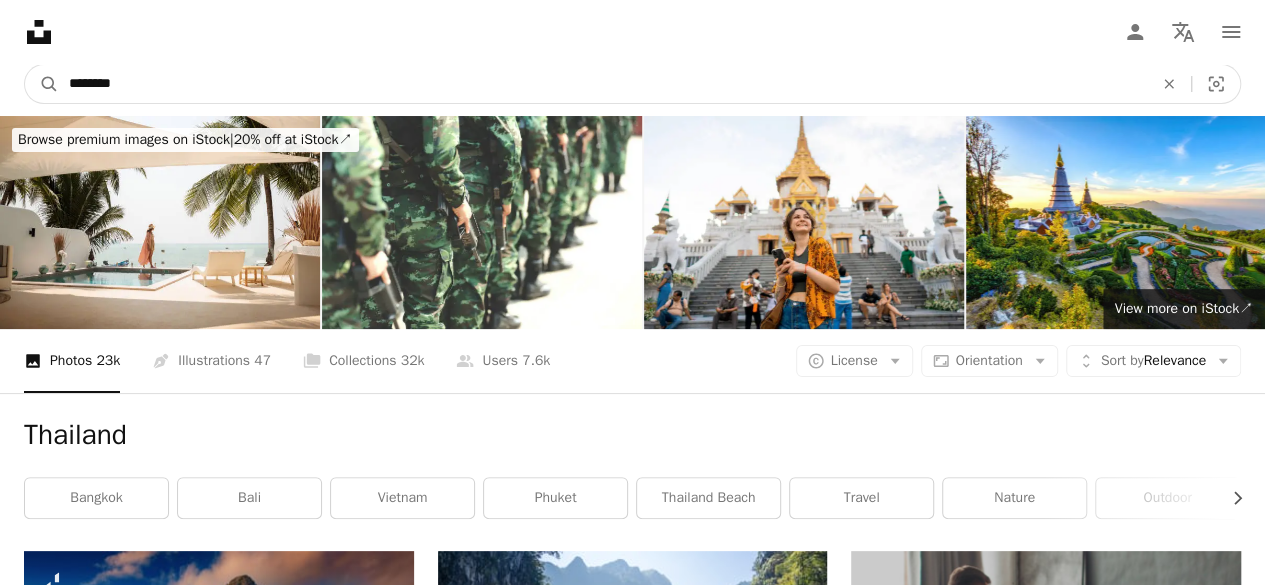 drag, startPoint x: 208, startPoint y: 88, endPoint x: 0, endPoint y: 72, distance: 208.61447 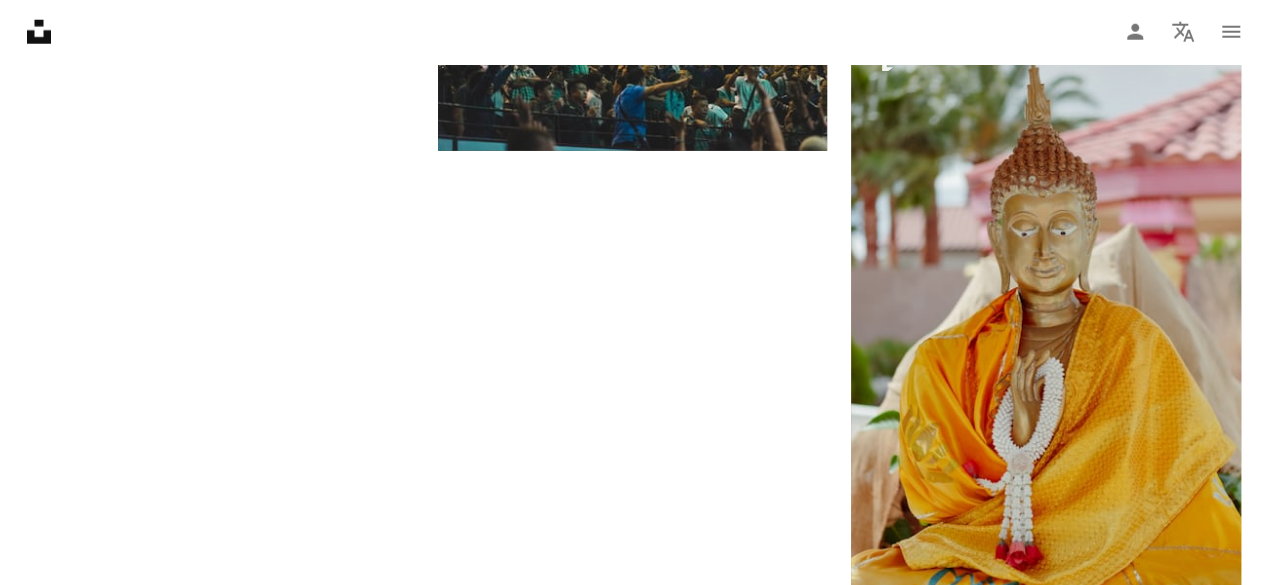 scroll, scrollTop: 2900, scrollLeft: 0, axis: vertical 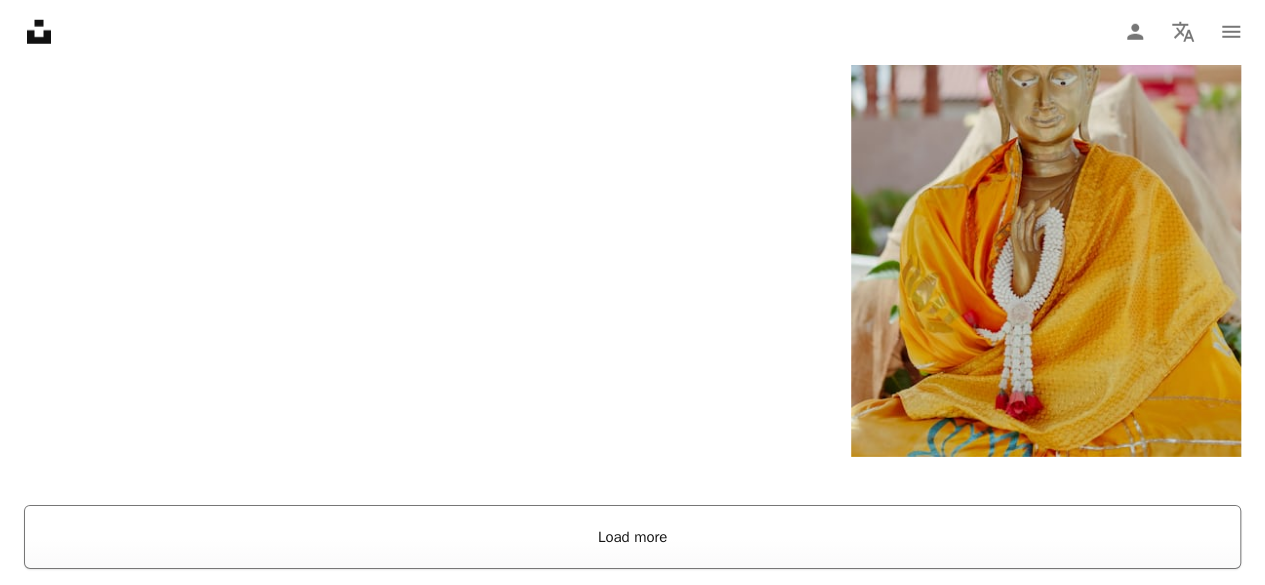click on "Load more" at bounding box center (632, 537) 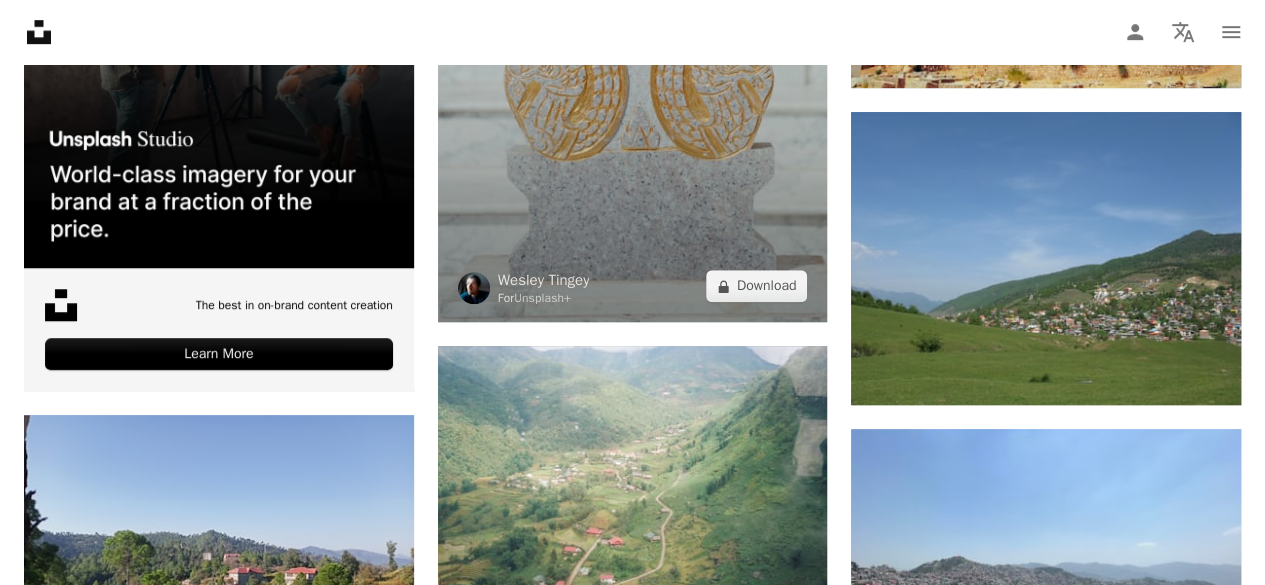 scroll, scrollTop: 4500, scrollLeft: 0, axis: vertical 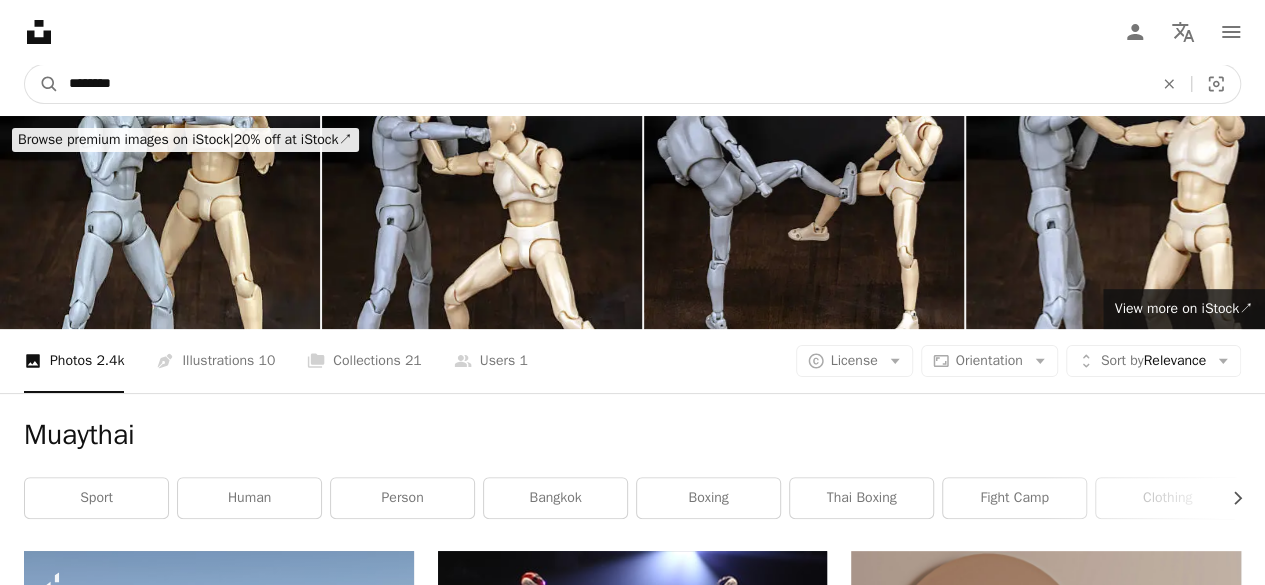 drag, startPoint x: 151, startPoint y: 88, endPoint x: 0, endPoint y: 75, distance: 151.55856 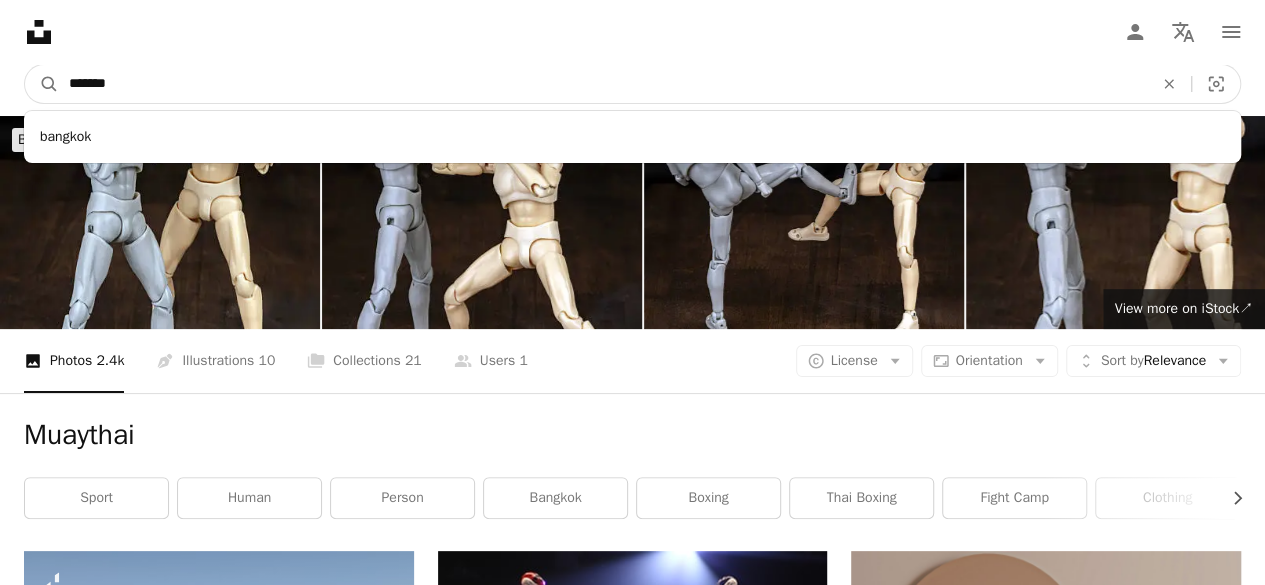 type on "*******" 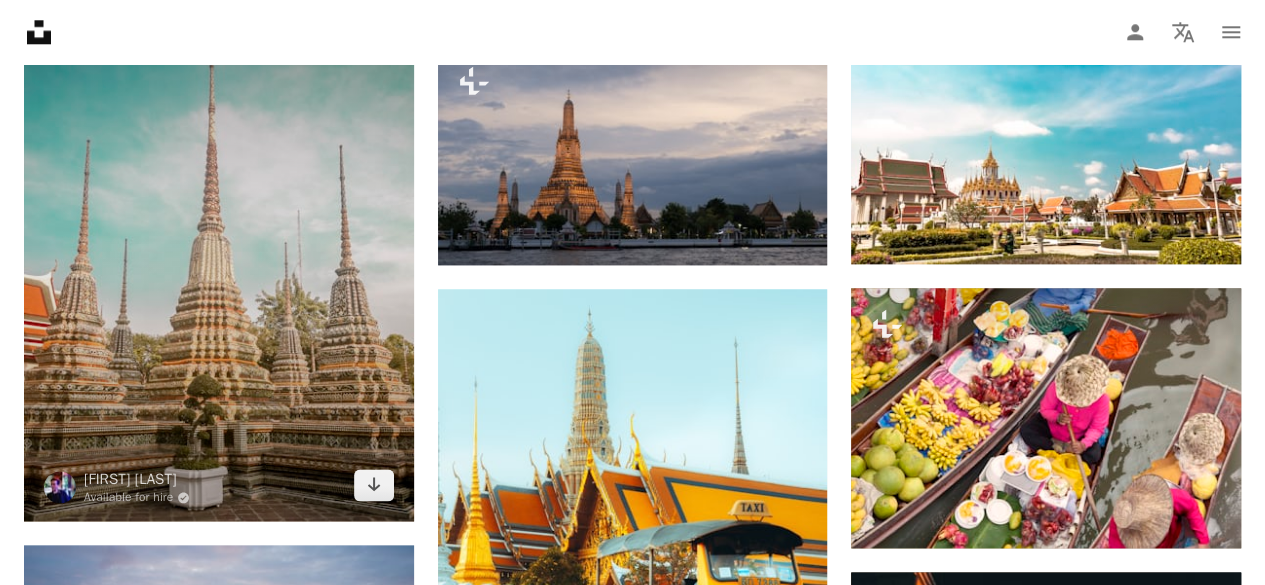 scroll, scrollTop: 1200, scrollLeft: 0, axis: vertical 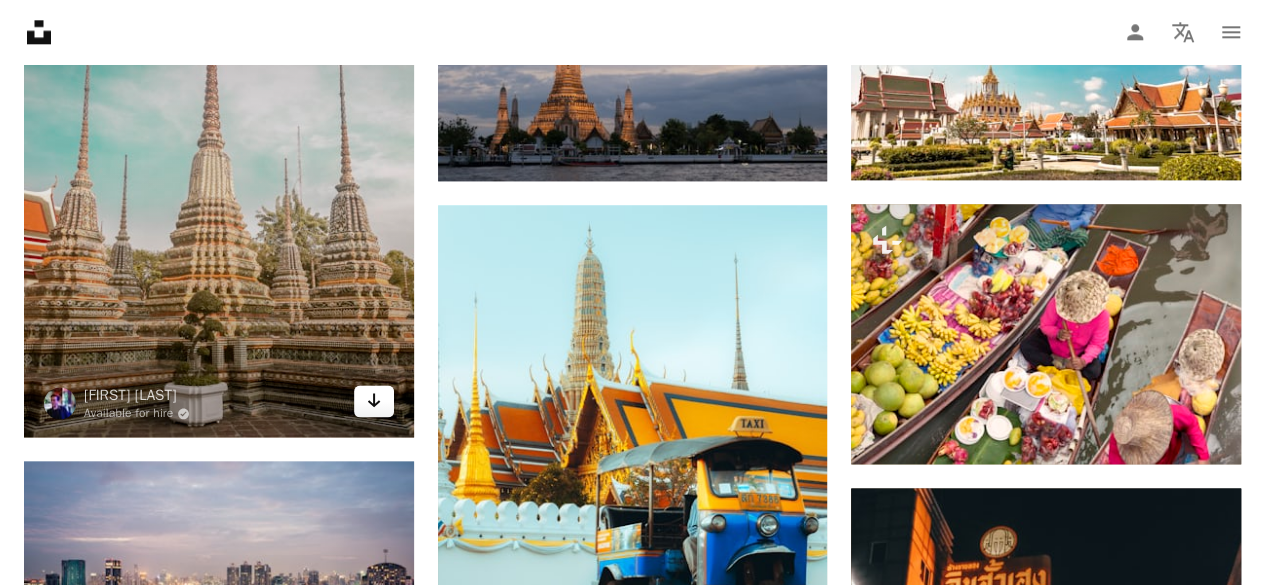 click on "Arrow pointing down" at bounding box center (374, 401) 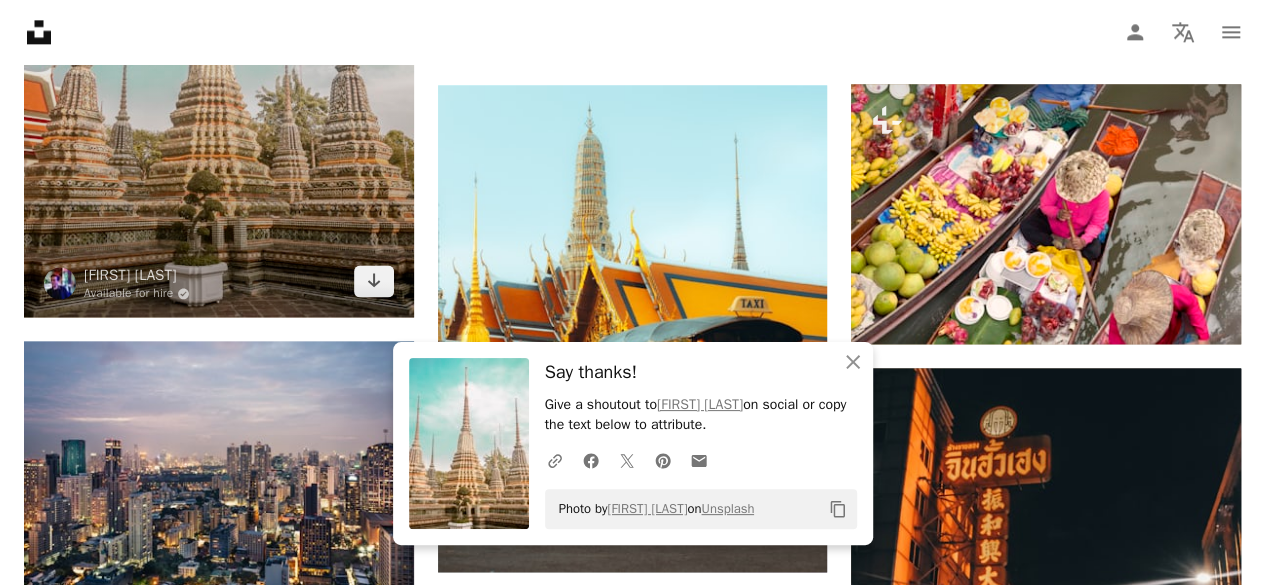 scroll, scrollTop: 1400, scrollLeft: 0, axis: vertical 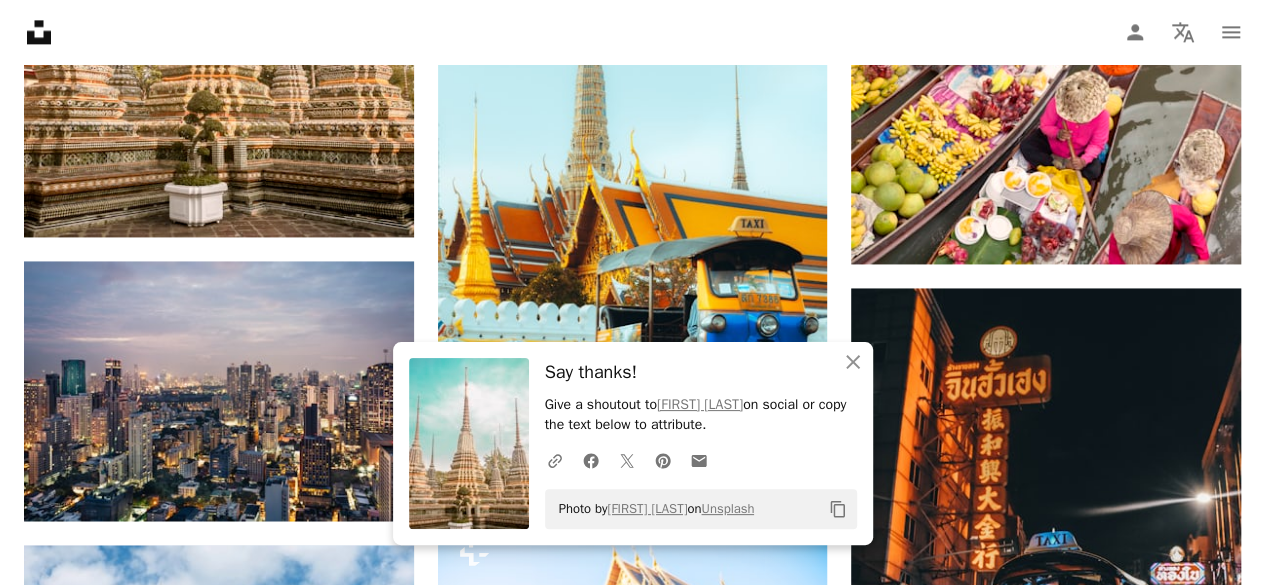 click on "Unsplash logo Unsplash Home A photo Pen Tool A compass A stack of folders Download Person Localization icon navigation menu" at bounding box center (632, 32) 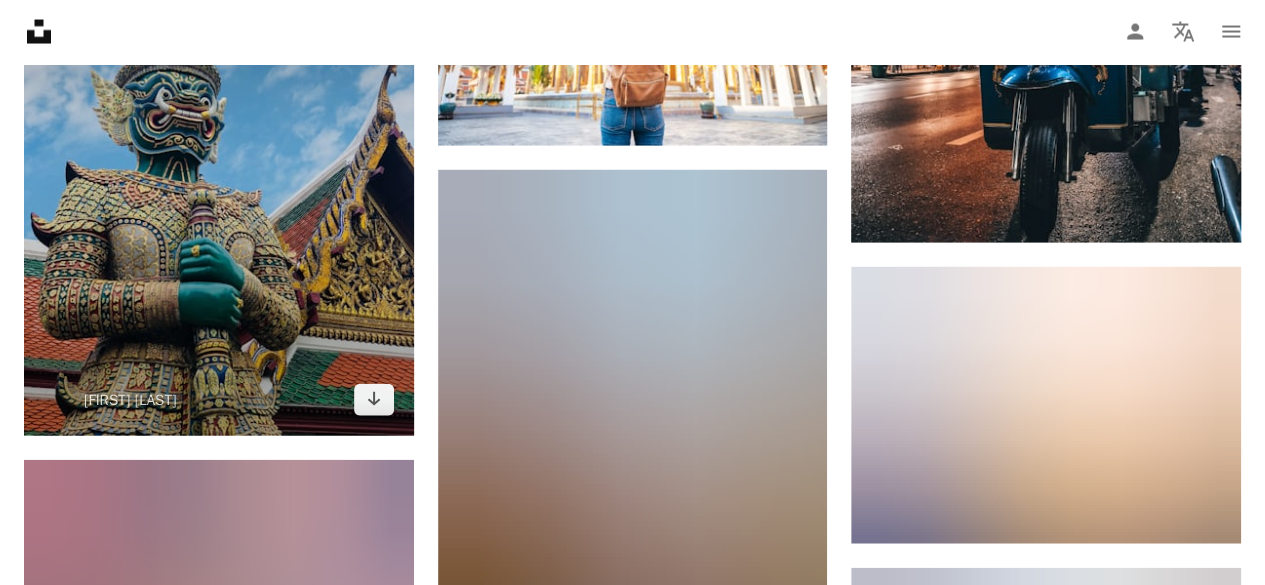 scroll, scrollTop: 2100, scrollLeft: 0, axis: vertical 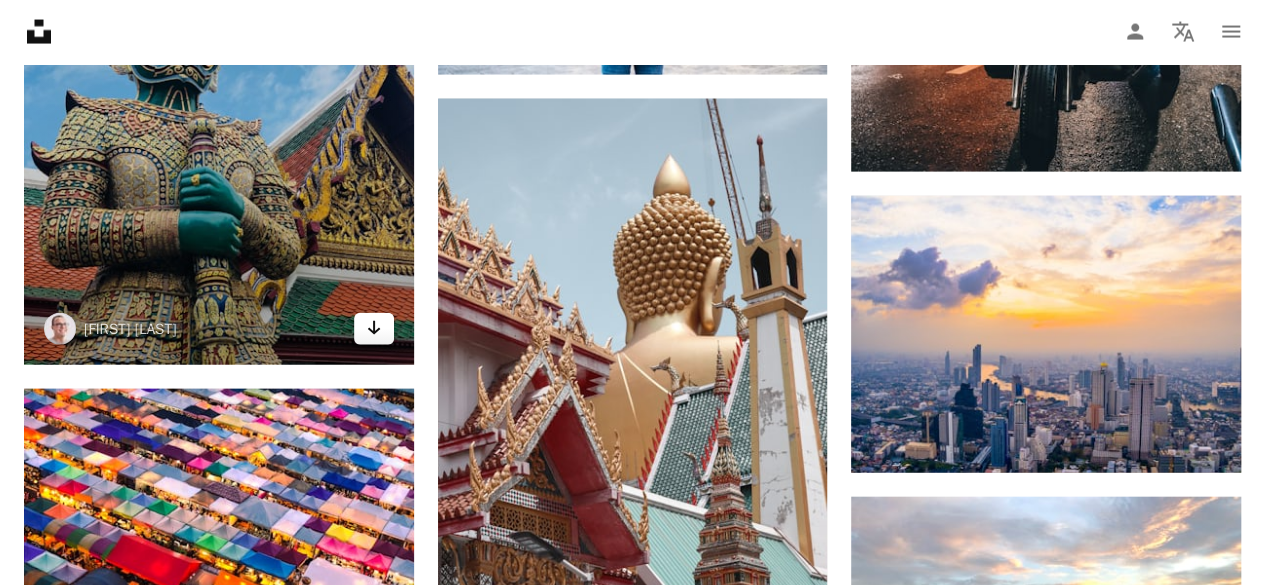 click on "Arrow pointing down" 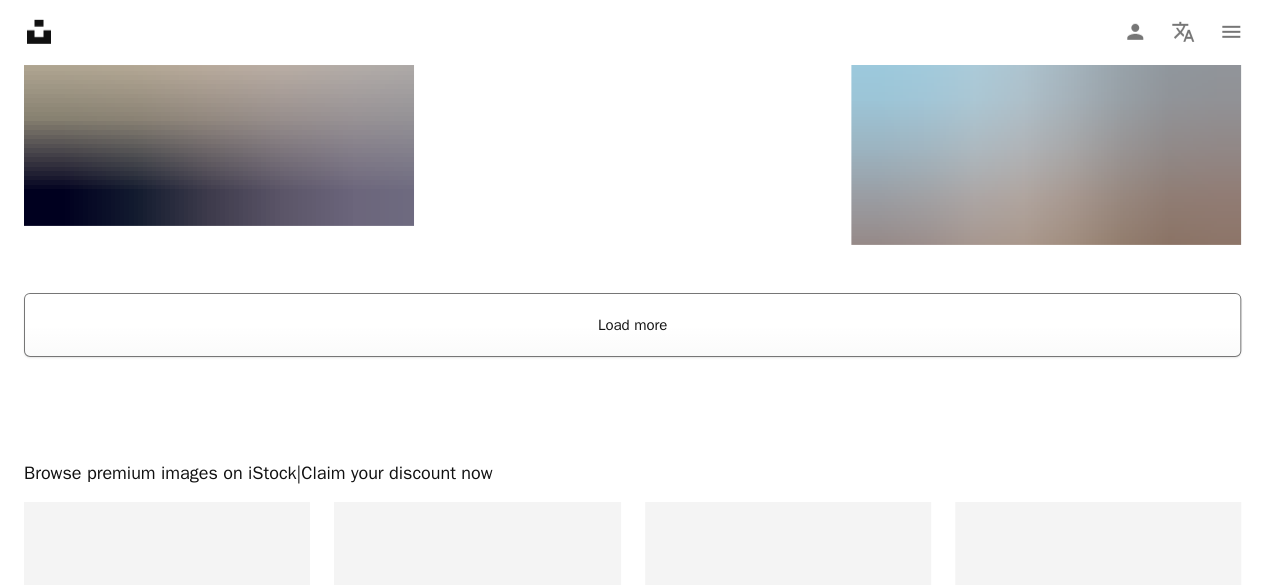 scroll, scrollTop: 3100, scrollLeft: 0, axis: vertical 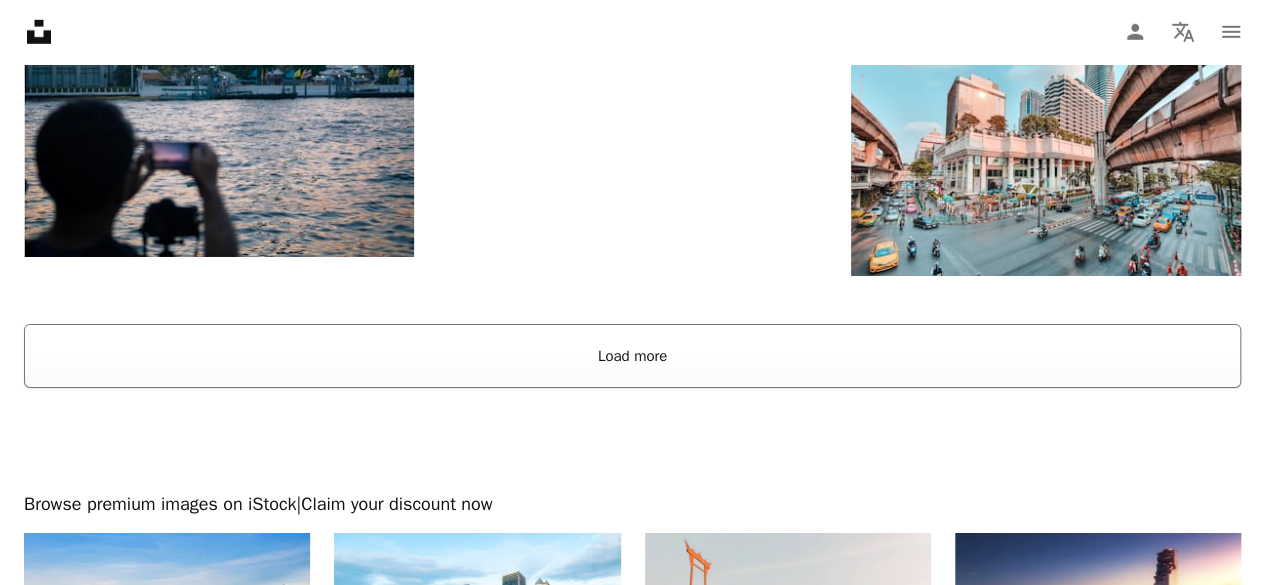 click on "Load more" at bounding box center (632, 356) 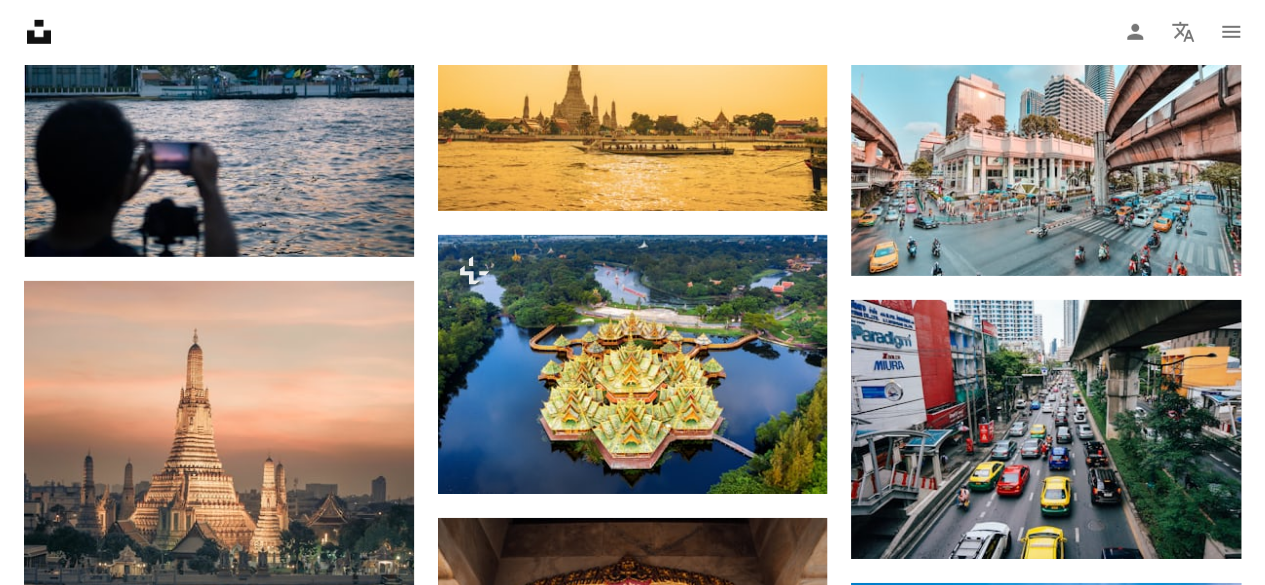 scroll, scrollTop: 3200, scrollLeft: 0, axis: vertical 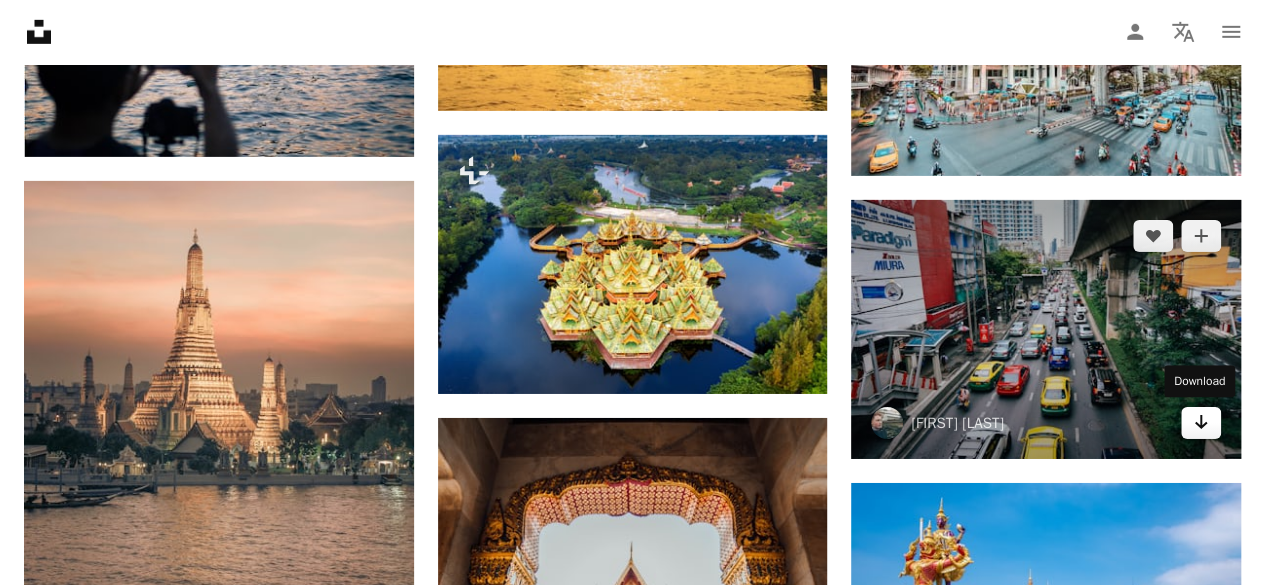 click on "Arrow pointing down" 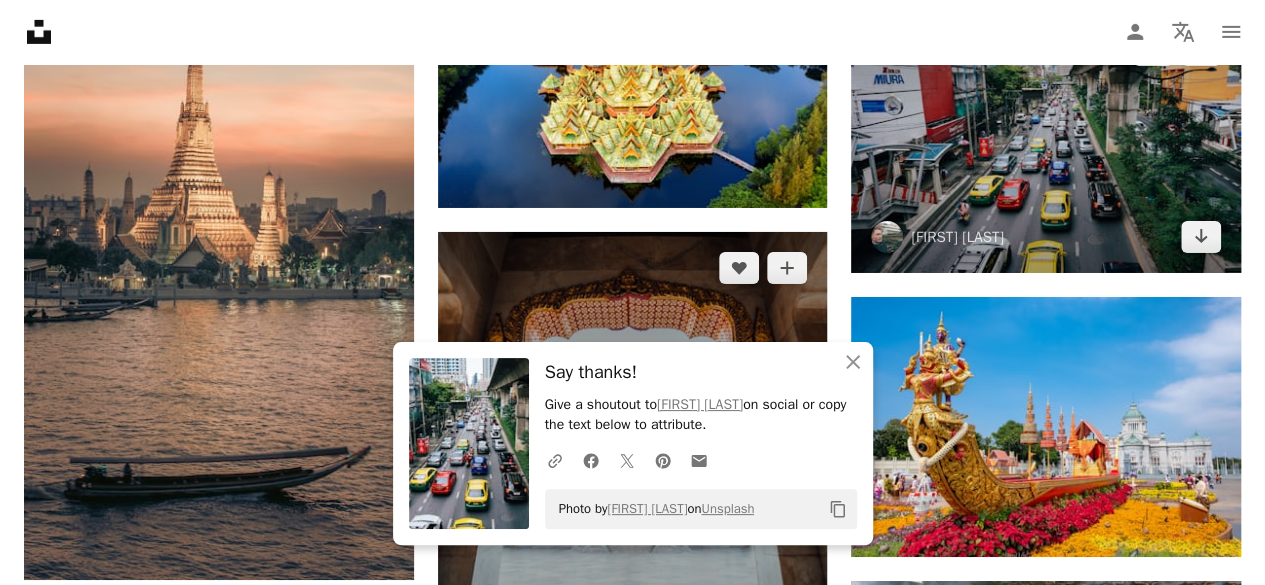 scroll, scrollTop: 3500, scrollLeft: 0, axis: vertical 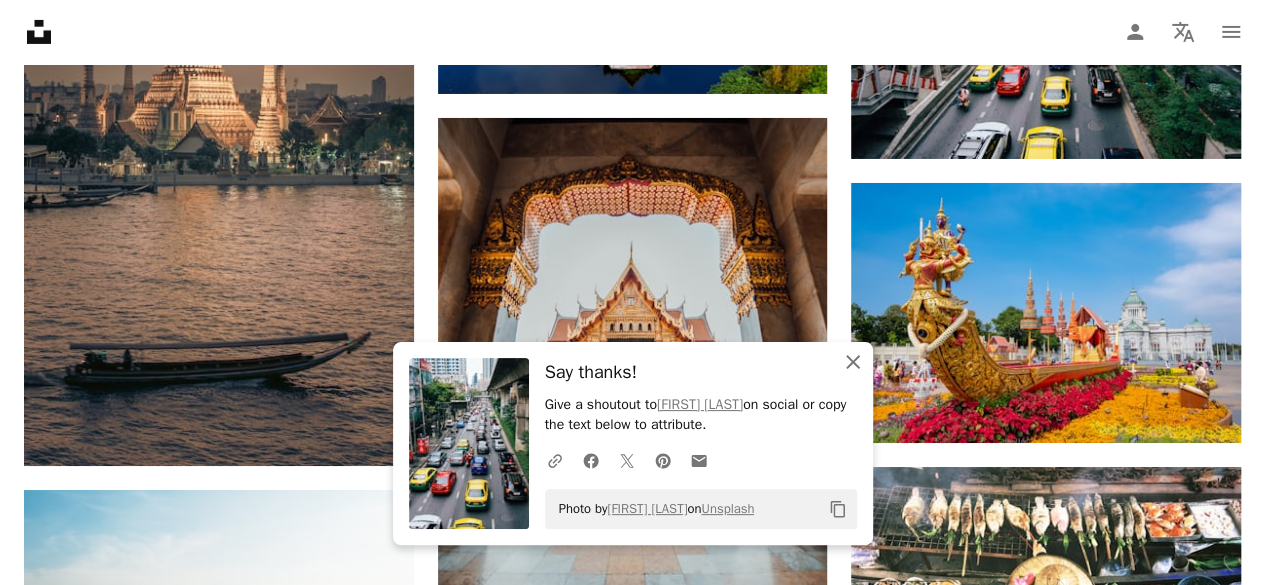 click on "An X shape" 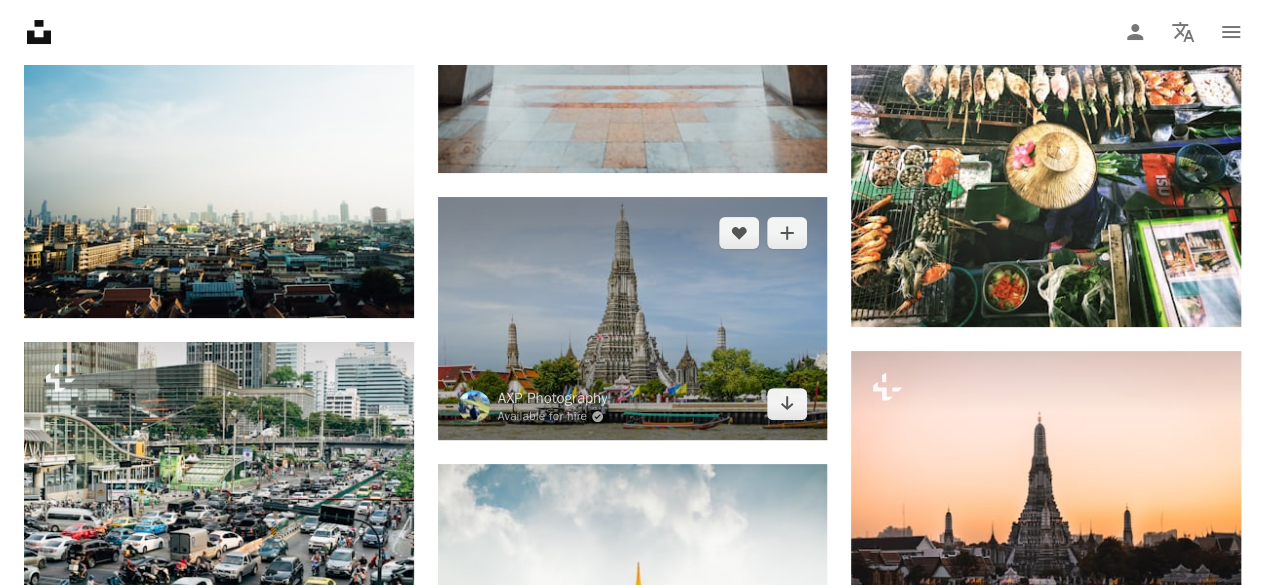 scroll, scrollTop: 4100, scrollLeft: 0, axis: vertical 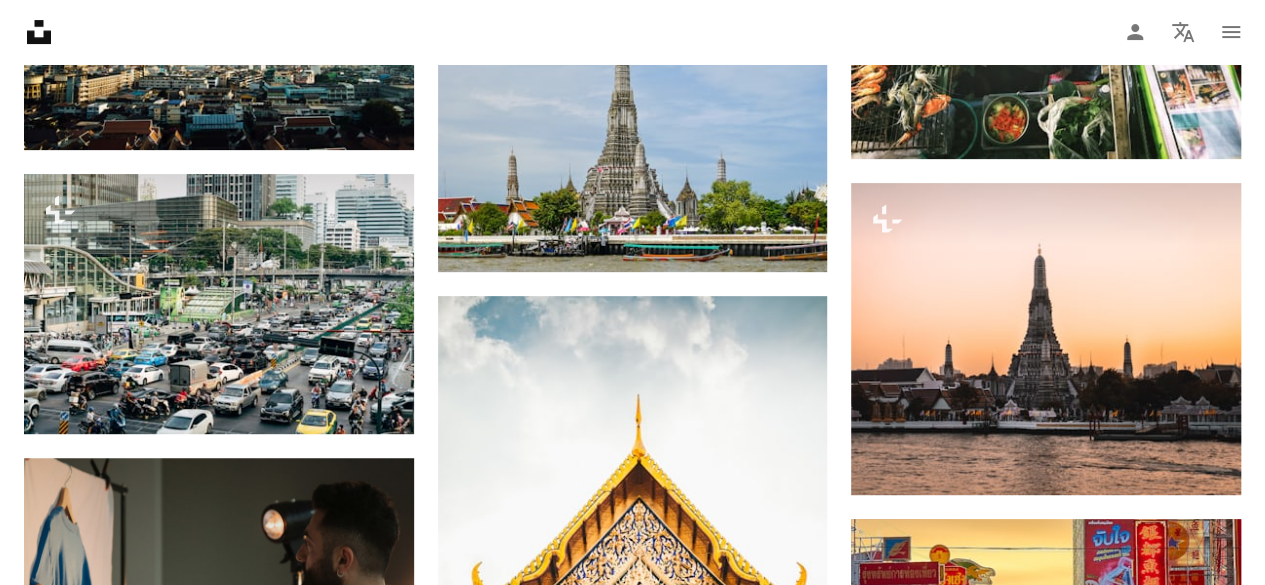 click on "Unsplash logo Unsplash Home A photo Pen Tool A compass A stack of folders Download Person Localization icon navigation menu" at bounding box center [632, 32] 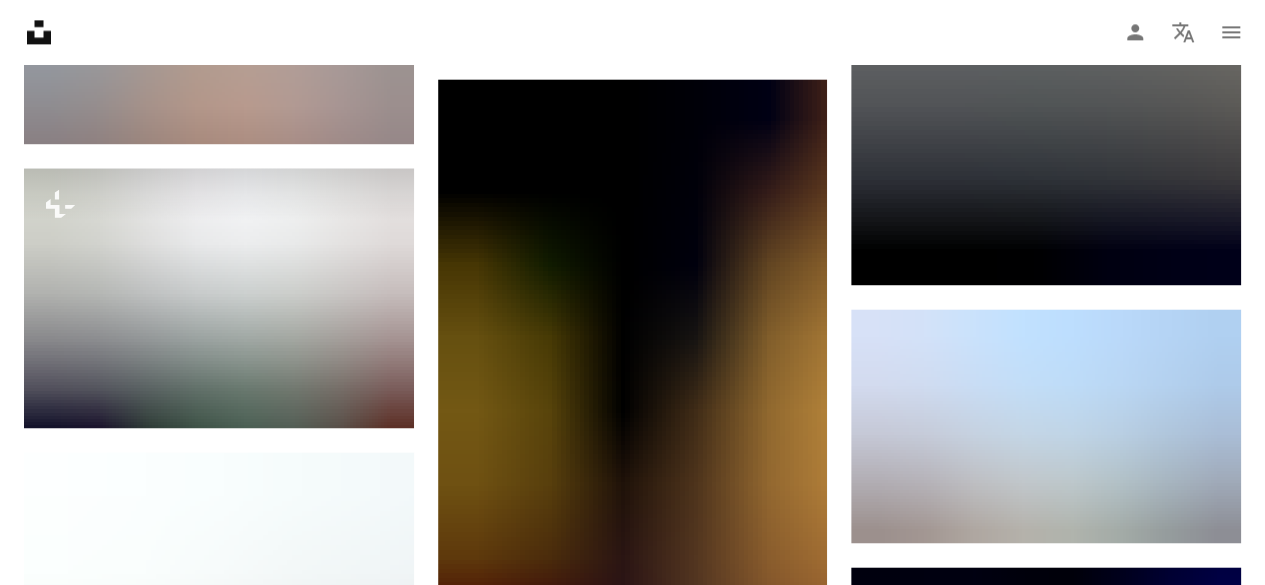 scroll, scrollTop: 5300, scrollLeft: 0, axis: vertical 